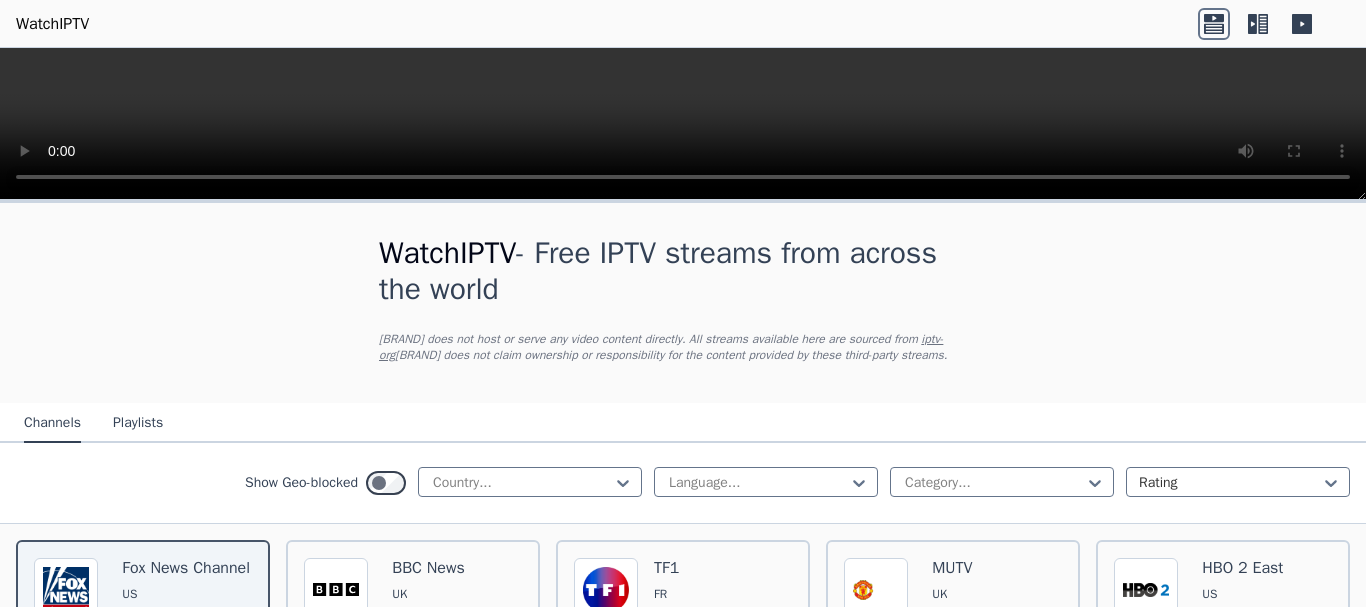 scroll, scrollTop: 0, scrollLeft: 0, axis: both 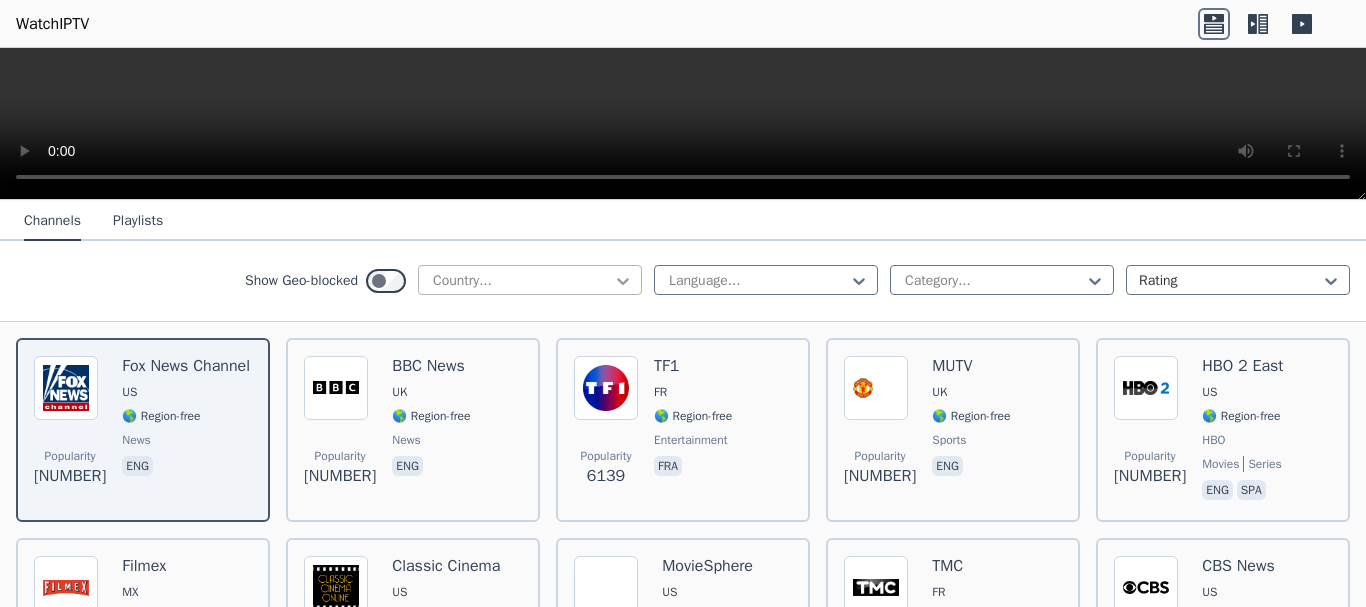 click 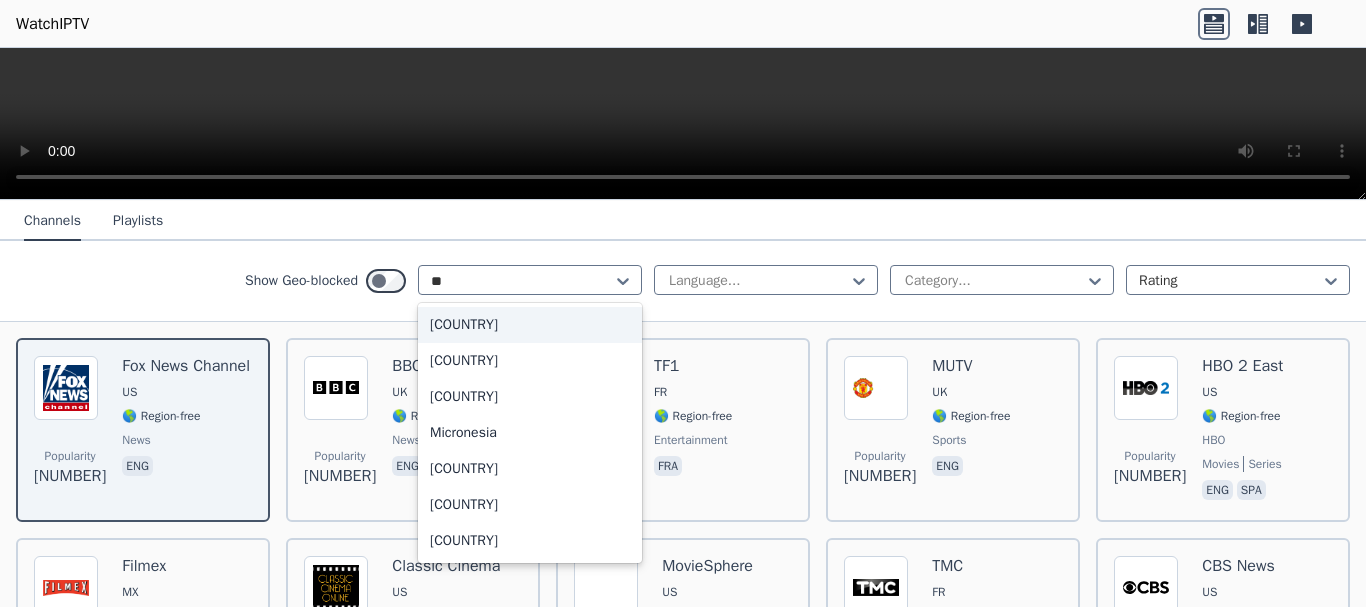 type on "***" 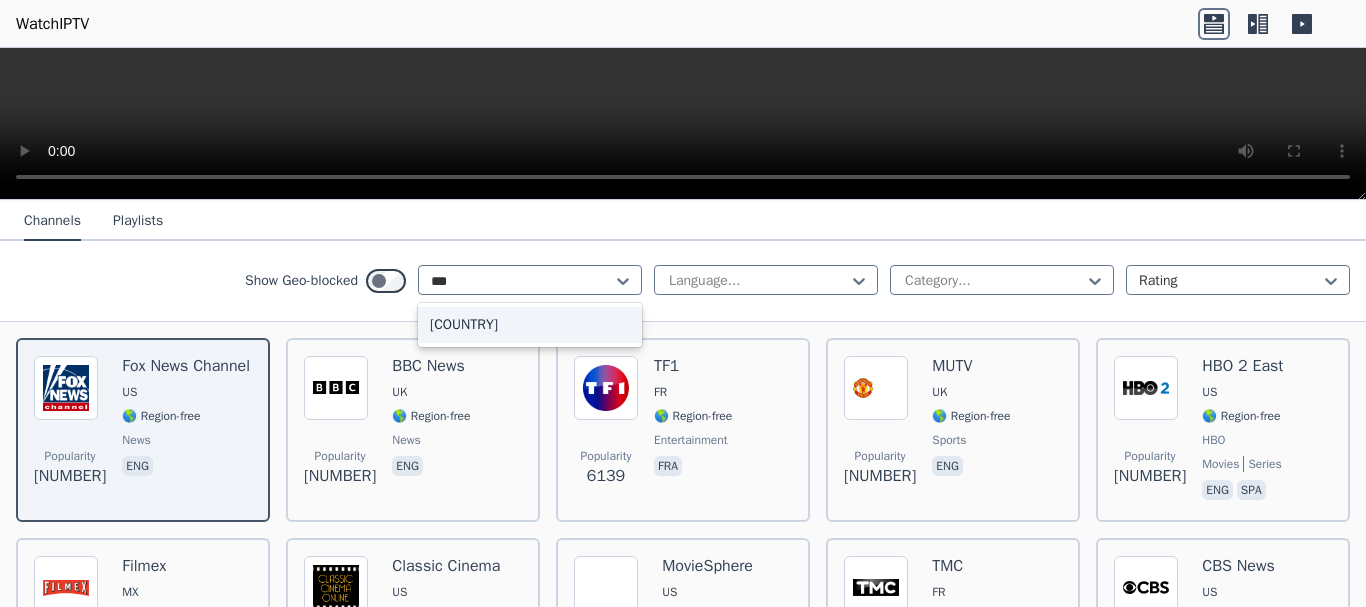 click on "[COUNTRY]" at bounding box center (530, 325) 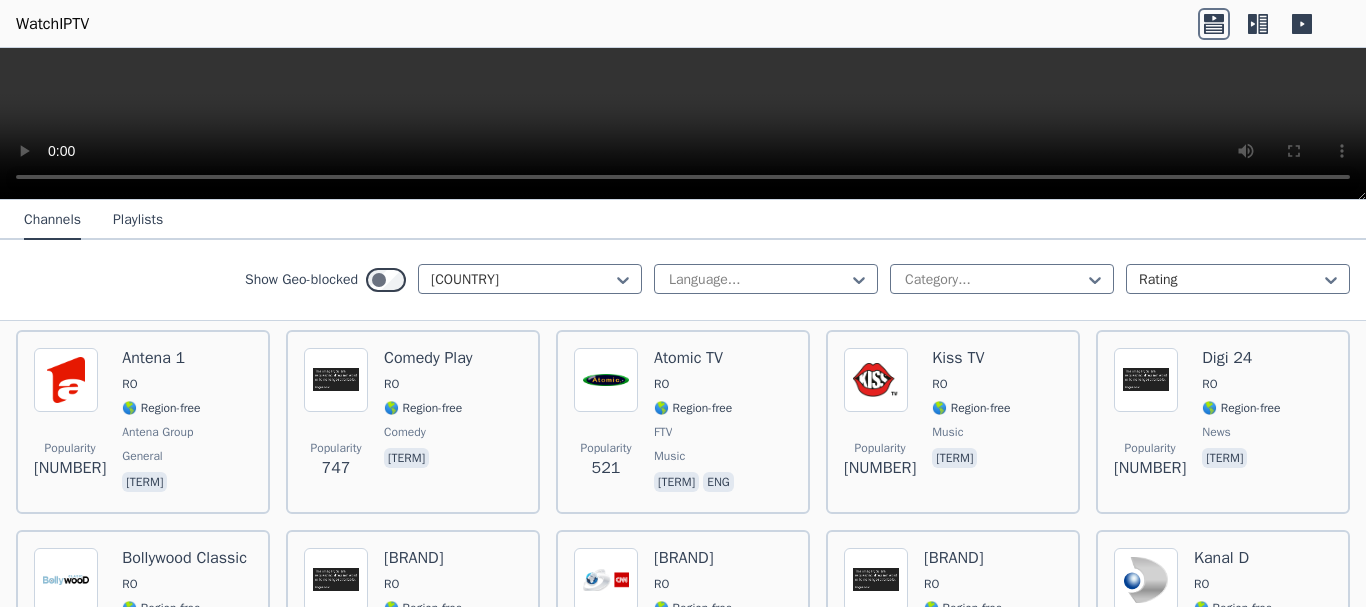 scroll, scrollTop: 211, scrollLeft: 0, axis: vertical 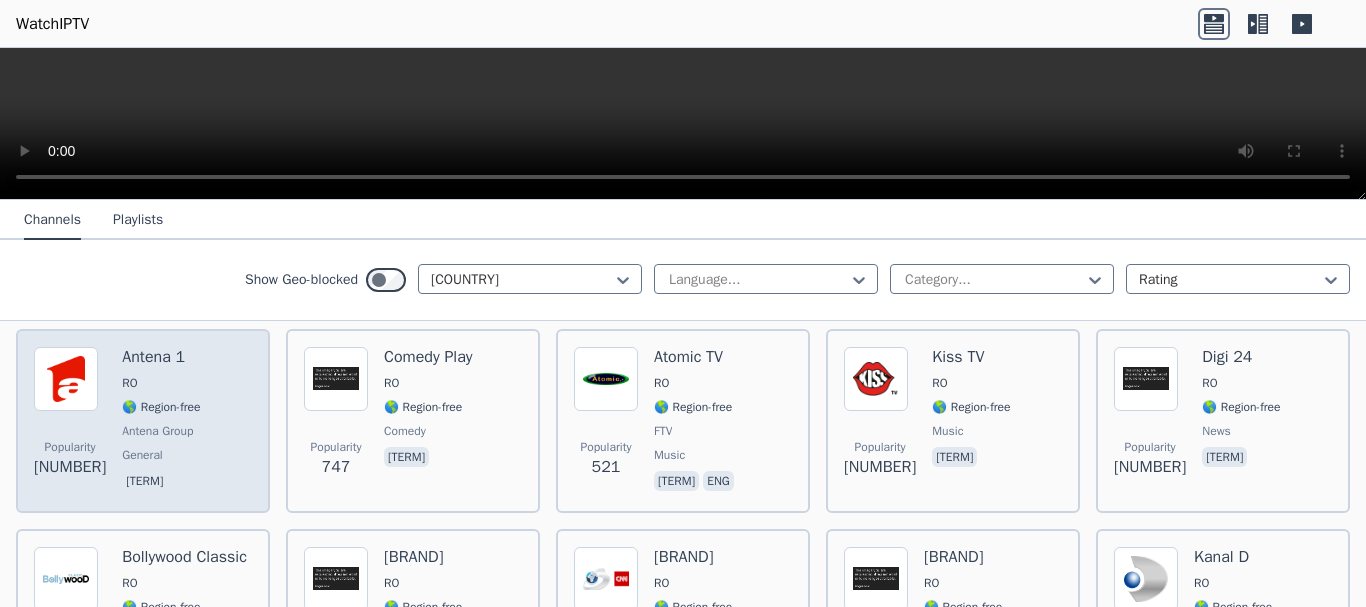 click on "RO" at bounding box center (161, 383) 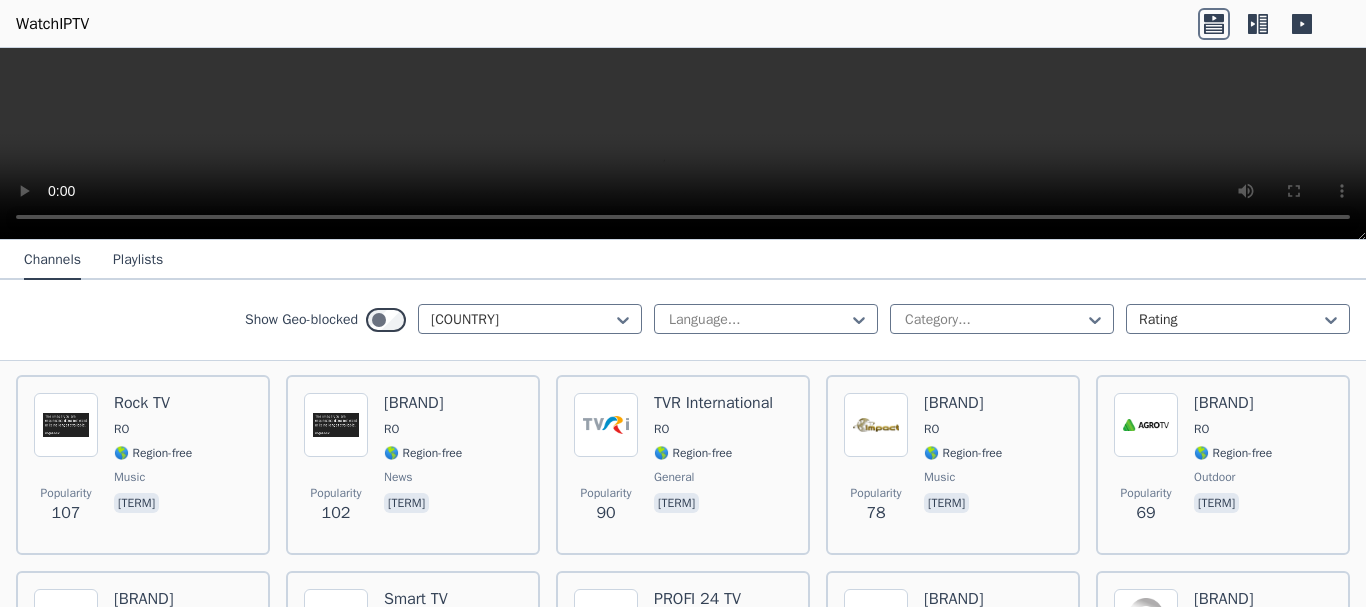 scroll, scrollTop: 605, scrollLeft: 0, axis: vertical 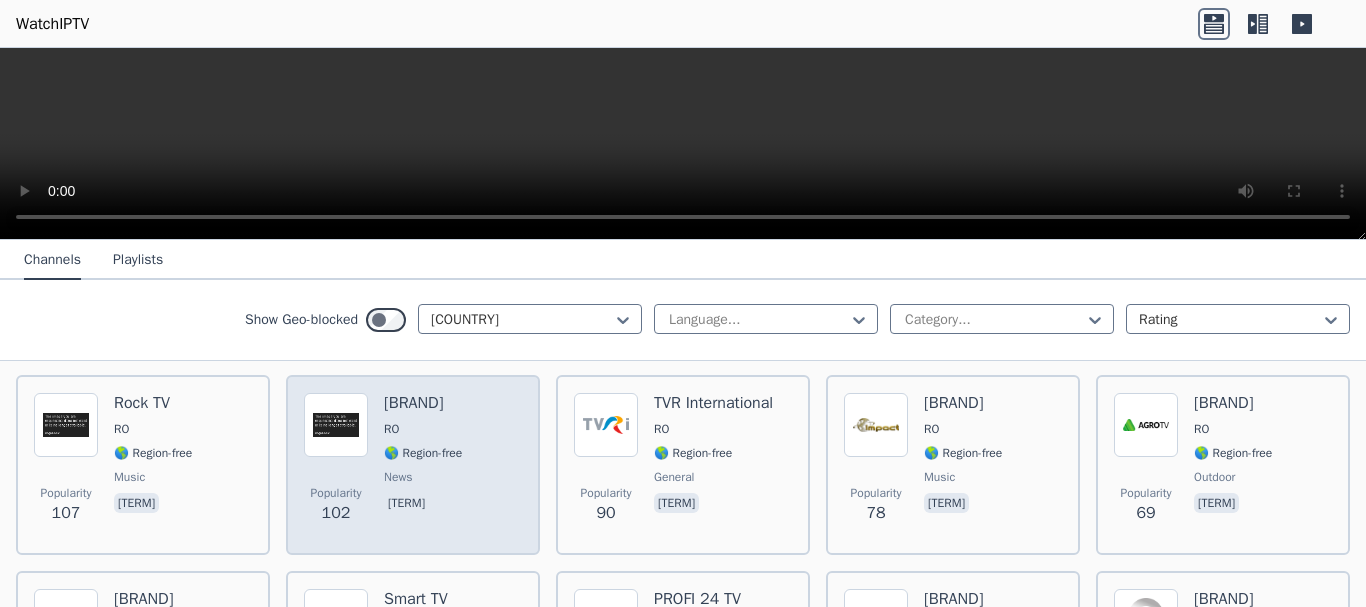click at bounding box center [336, 425] 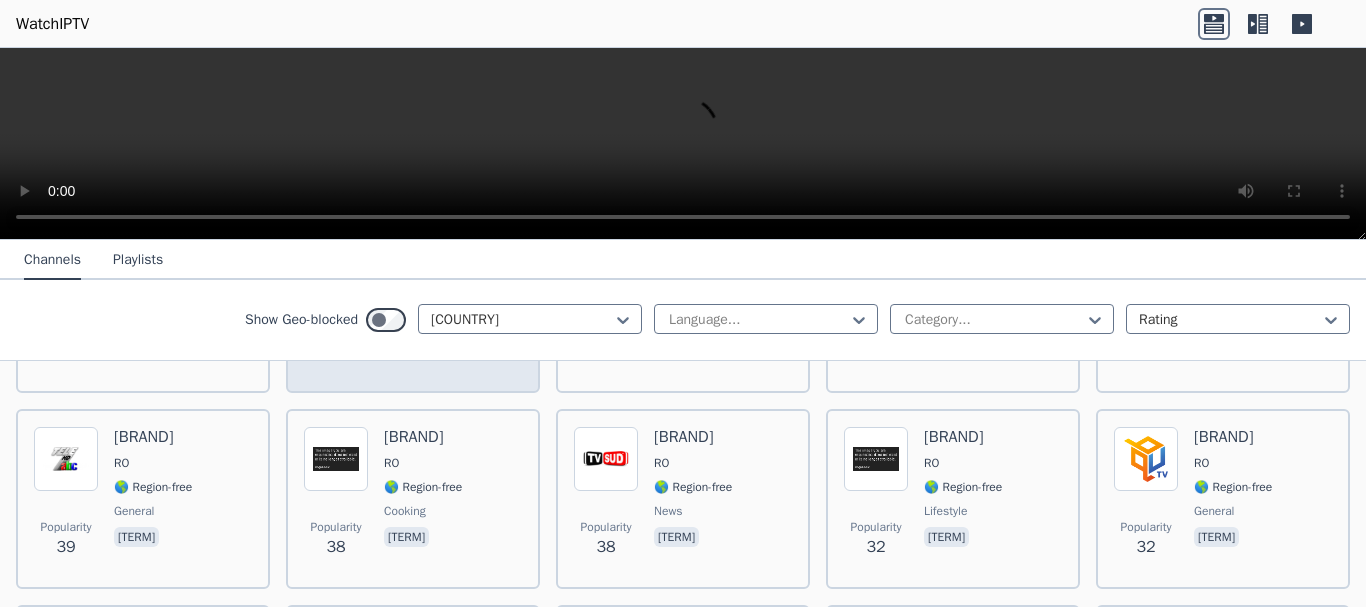 scroll, scrollTop: 1205, scrollLeft: 0, axis: vertical 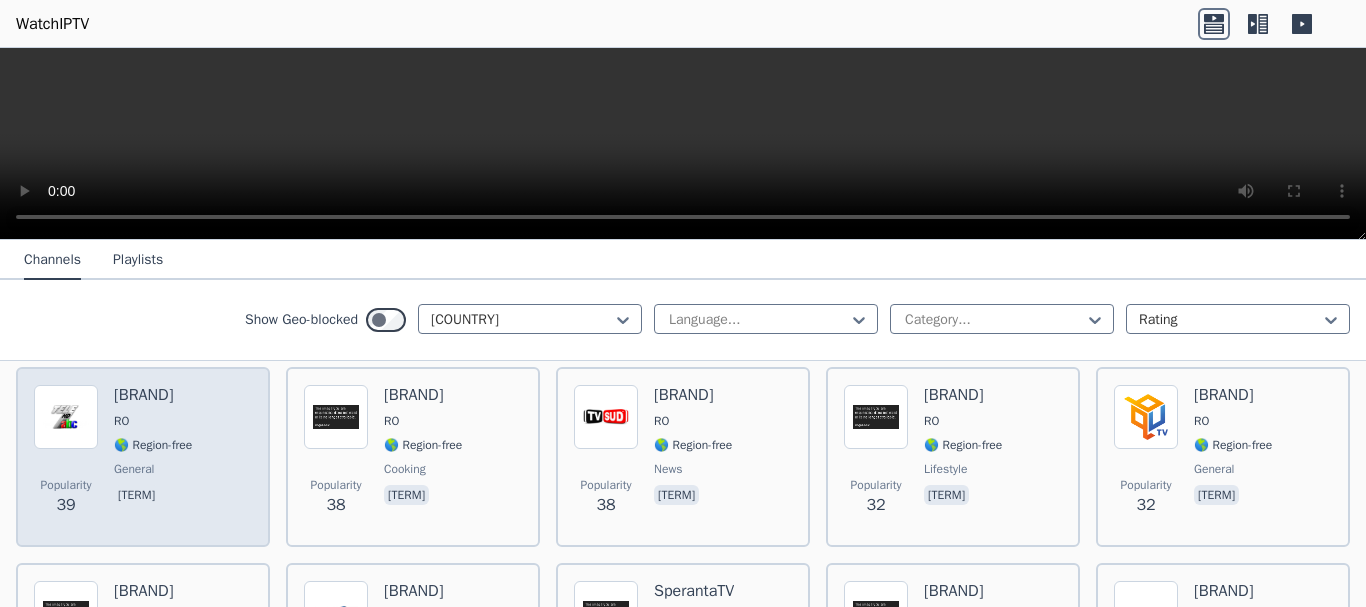 click on "[BRAND] general [TERM]" at bounding box center (153, 457) 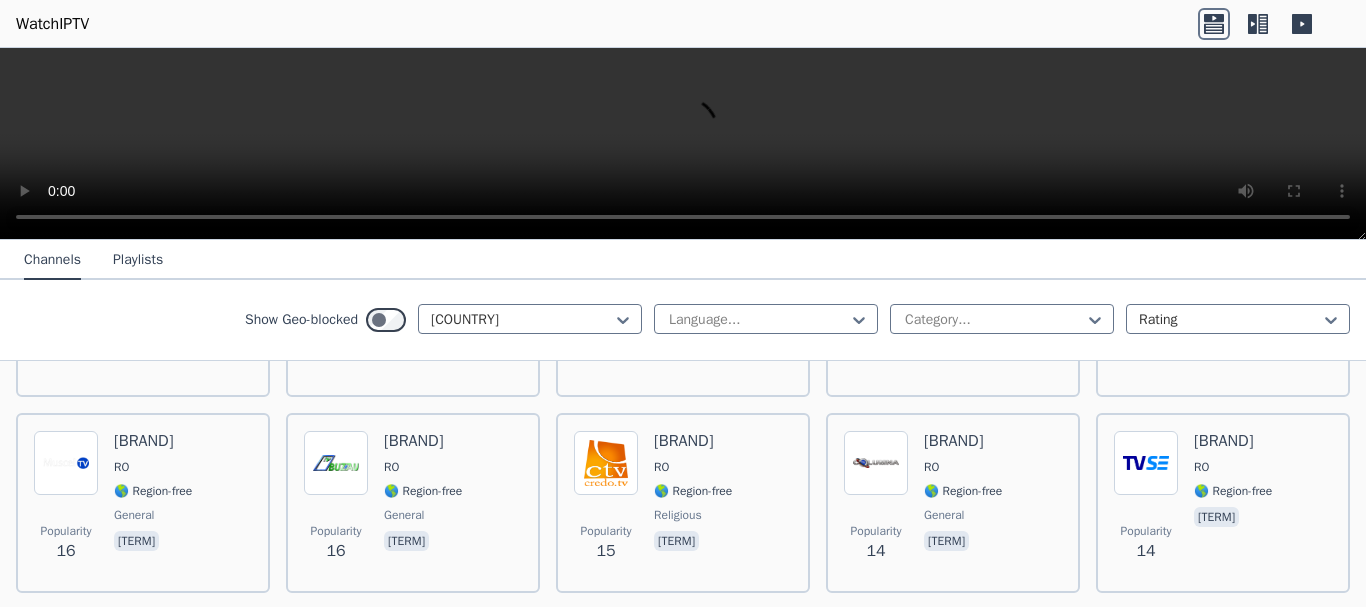scroll, scrollTop: 1953, scrollLeft: 0, axis: vertical 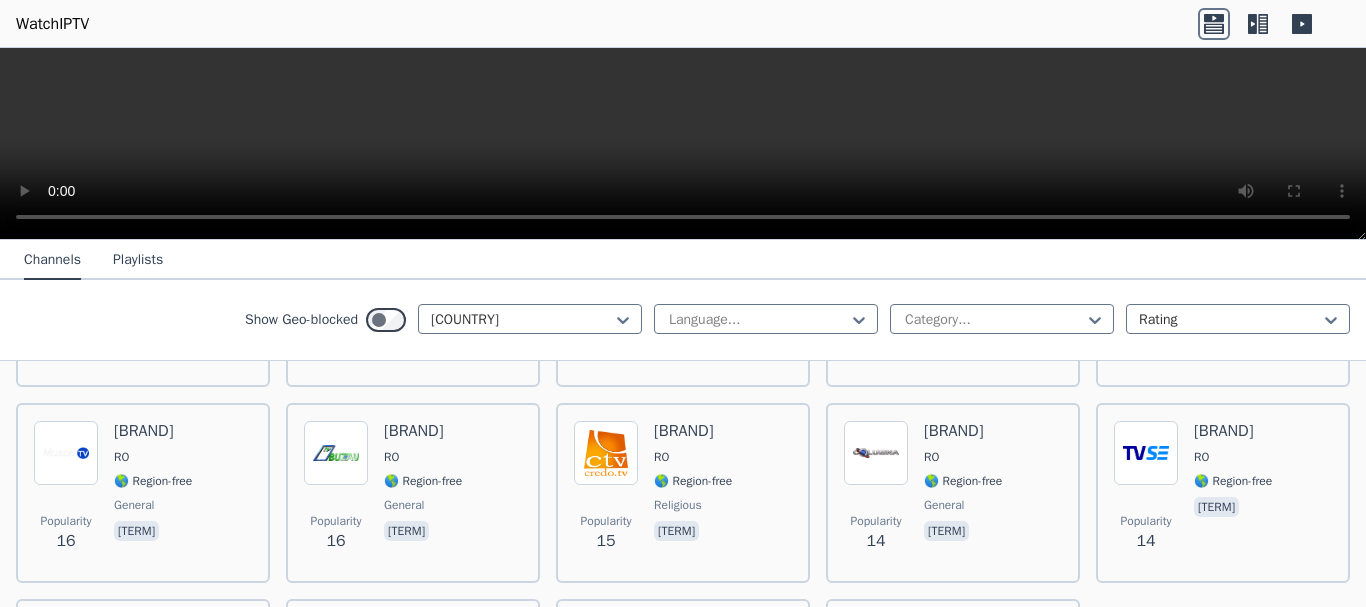 click on "🌎 Region-free" at bounding box center [423, 481] 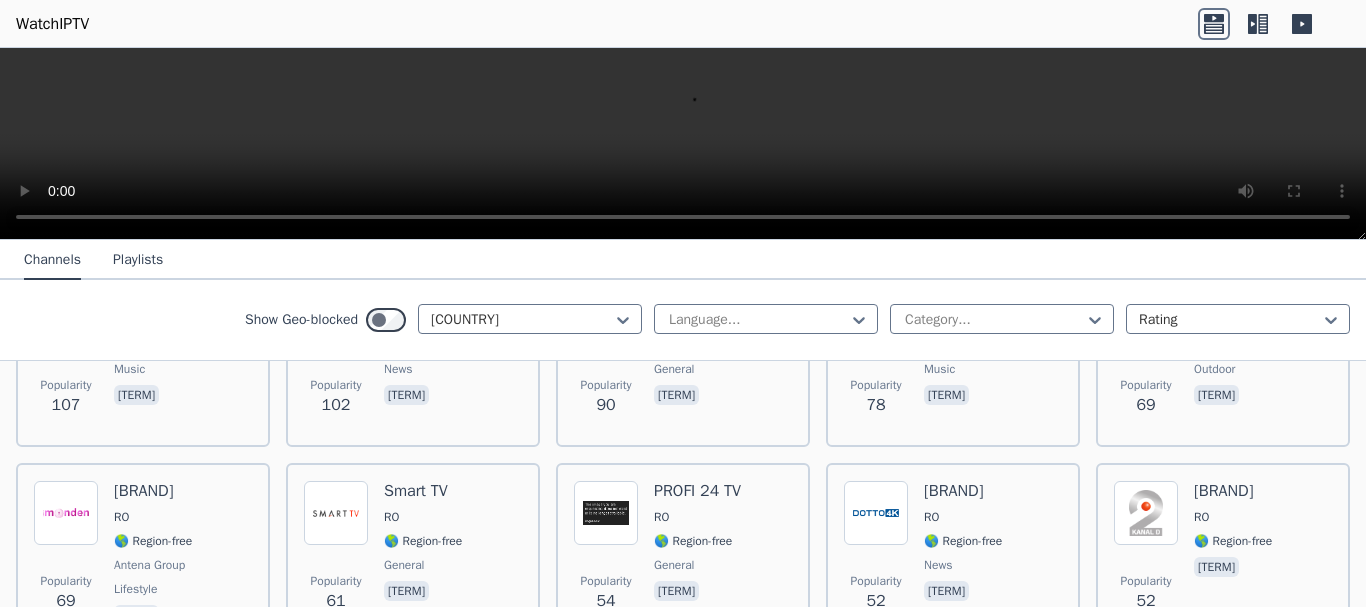 scroll, scrollTop: 712, scrollLeft: 0, axis: vertical 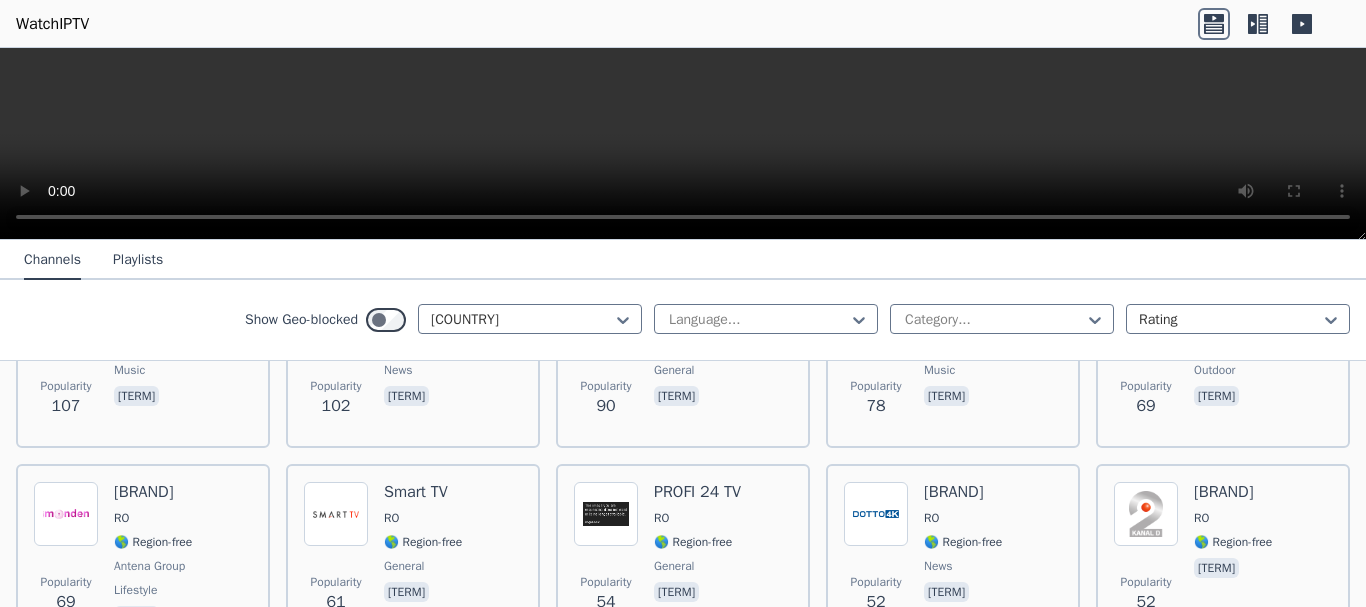 click on "Playlists" at bounding box center (138, 261) 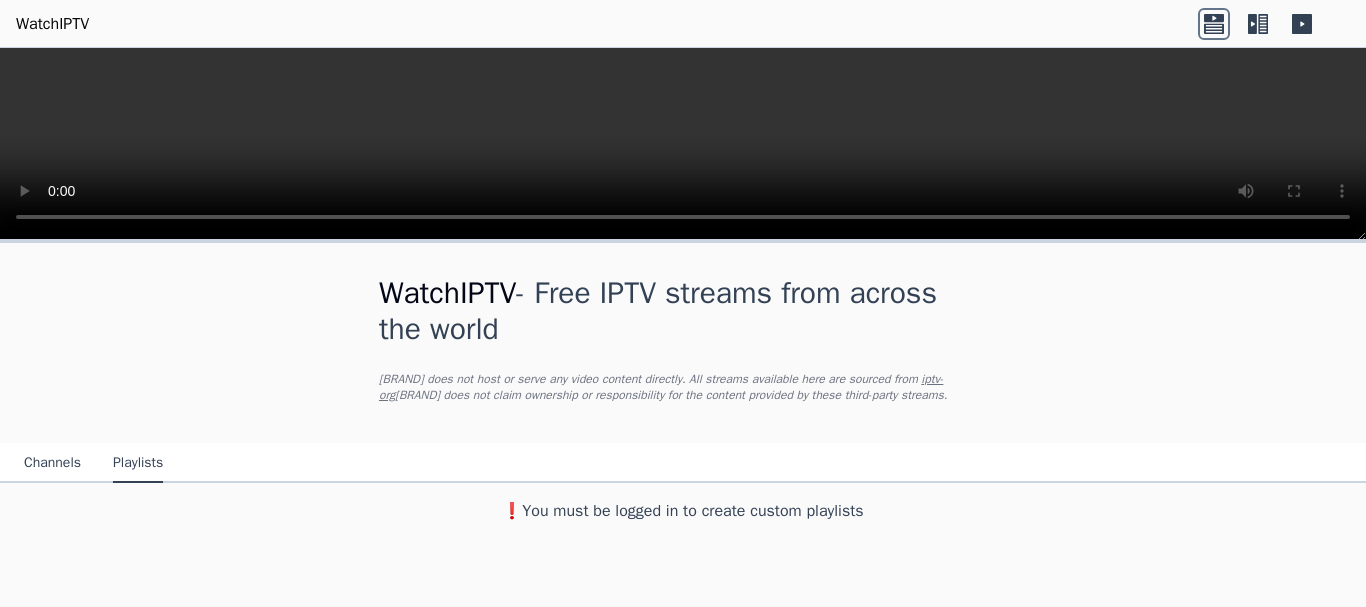 scroll, scrollTop: 0, scrollLeft: 0, axis: both 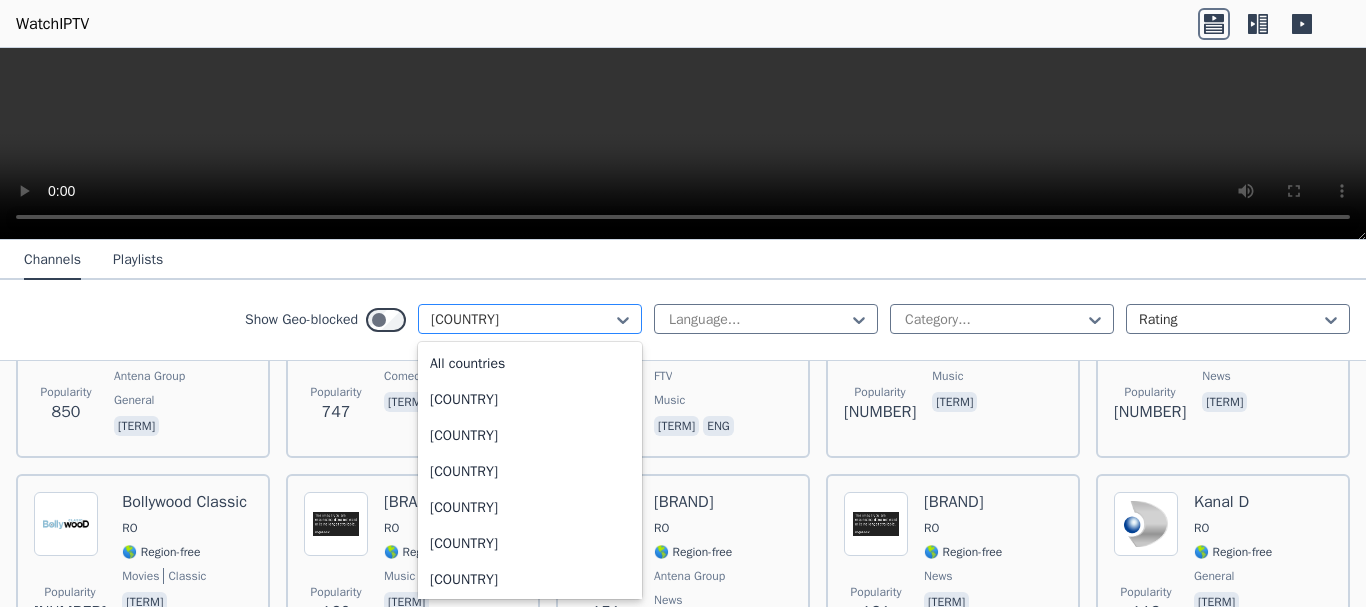 click at bounding box center [522, 320] 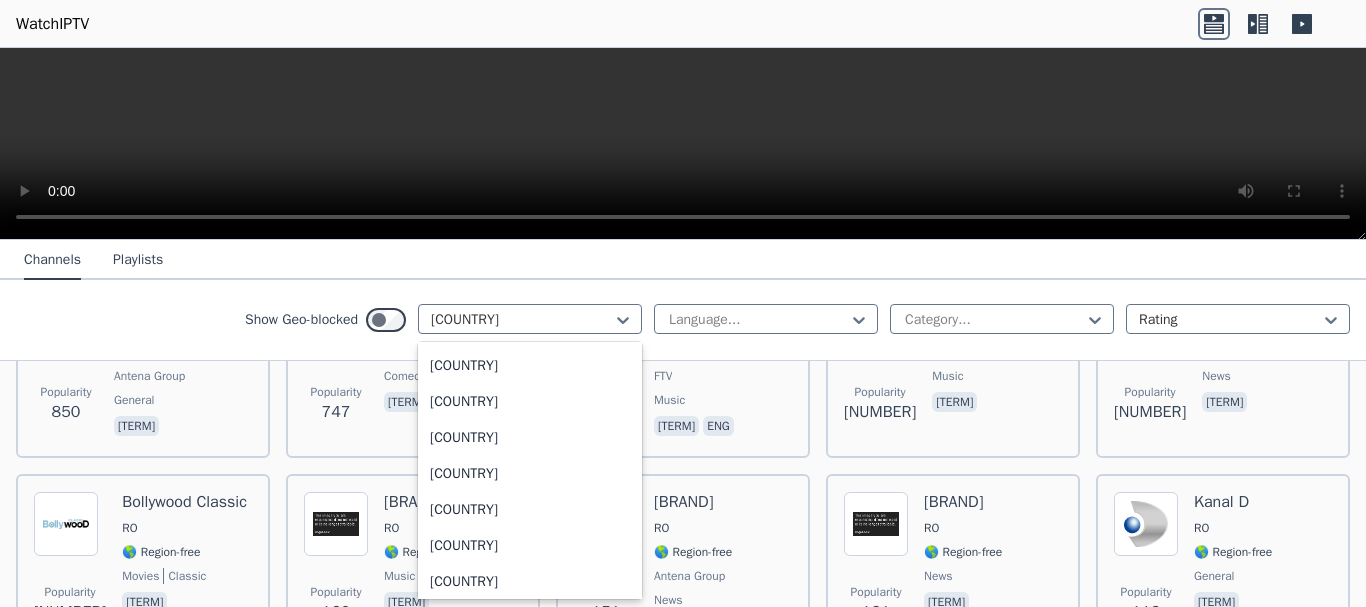 scroll, scrollTop: 0, scrollLeft: 0, axis: both 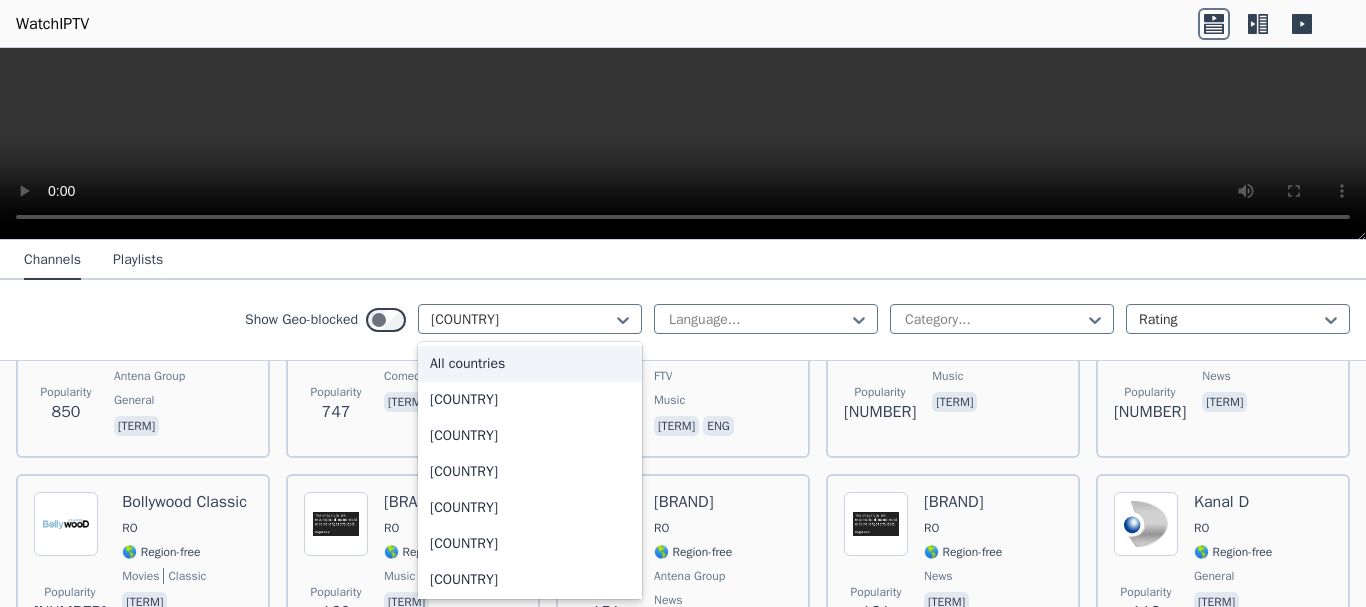 click on "All countries" at bounding box center [530, 364] 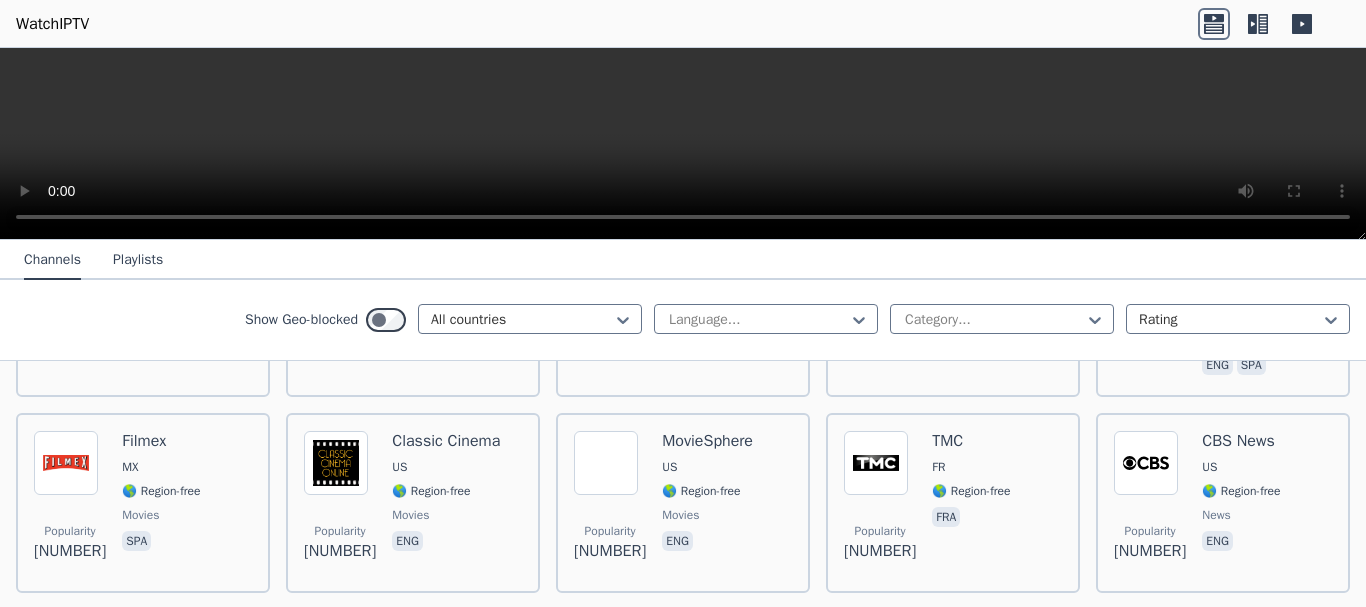 scroll, scrollTop: 366, scrollLeft: 0, axis: vertical 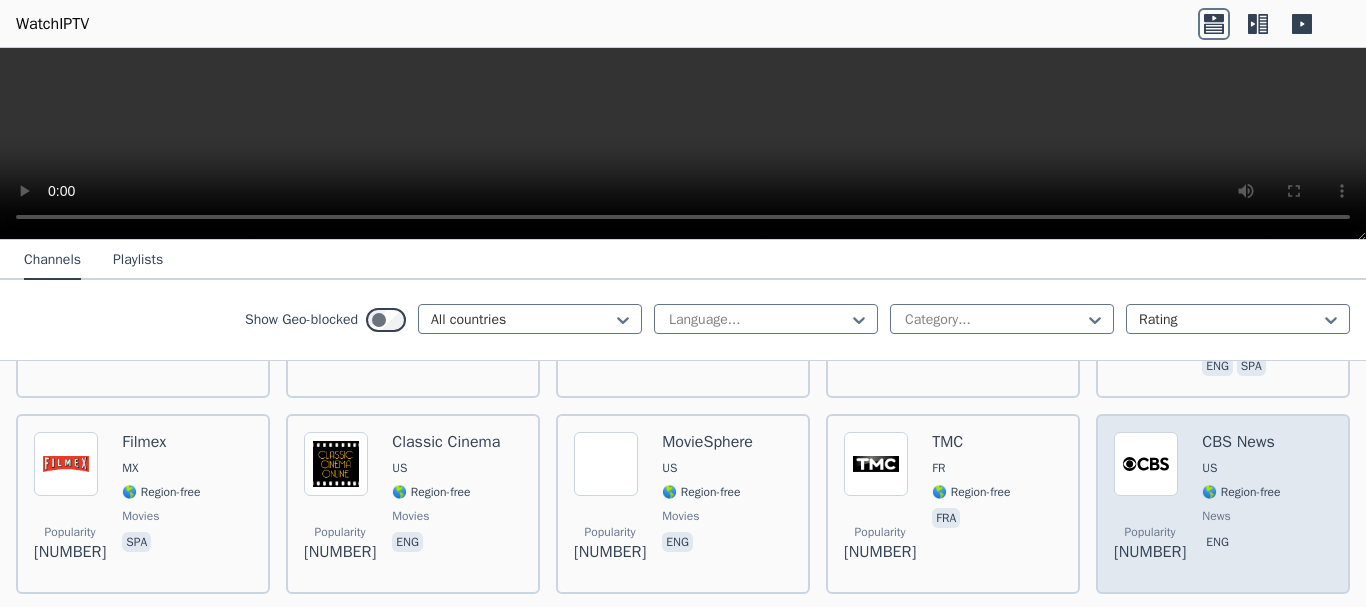click on "CBS News" at bounding box center (1241, 442) 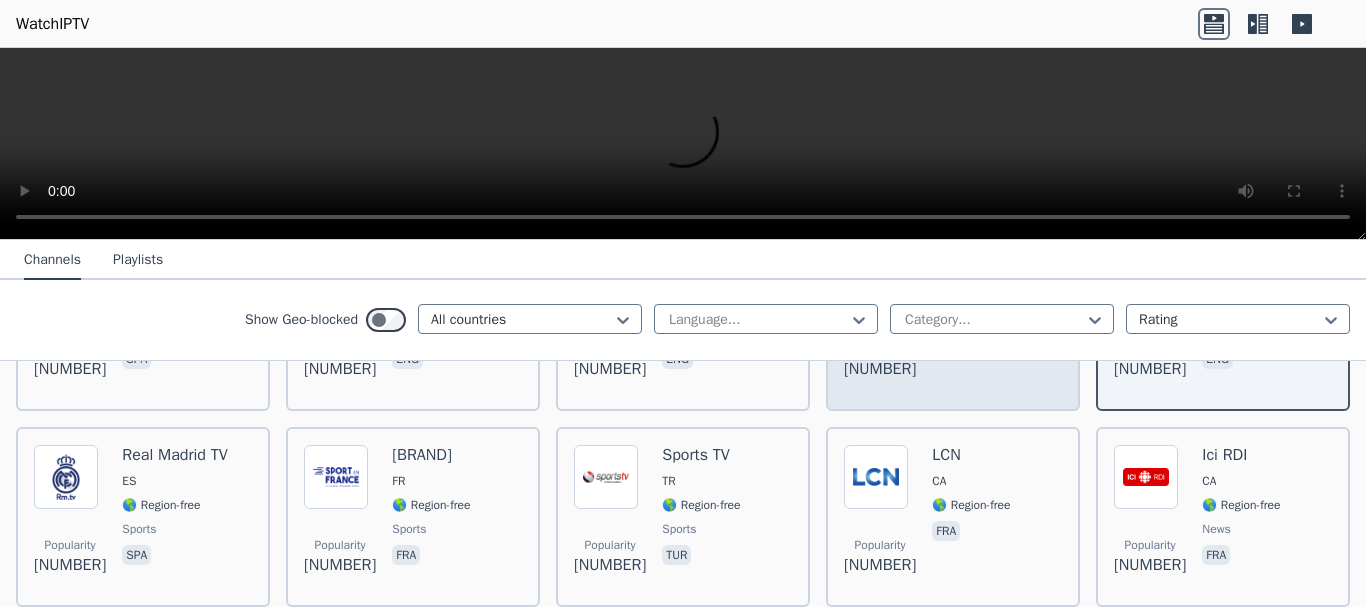 scroll, scrollTop: 556, scrollLeft: 0, axis: vertical 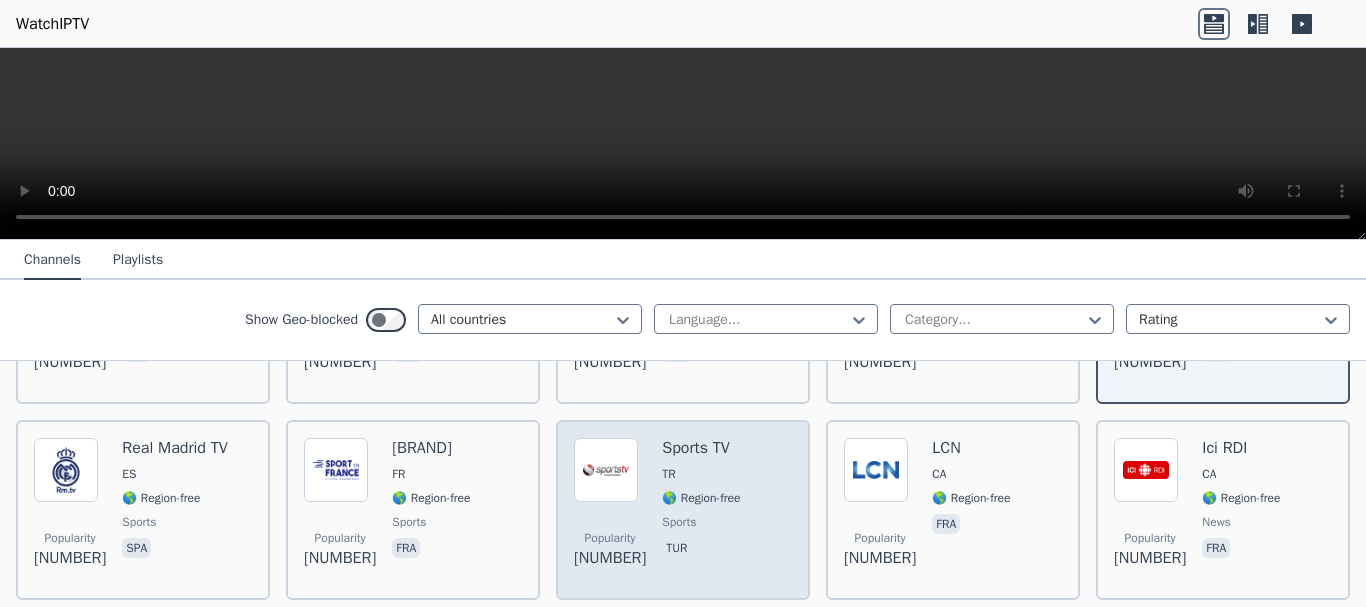 click on "[BRAND]" at bounding box center (701, 510) 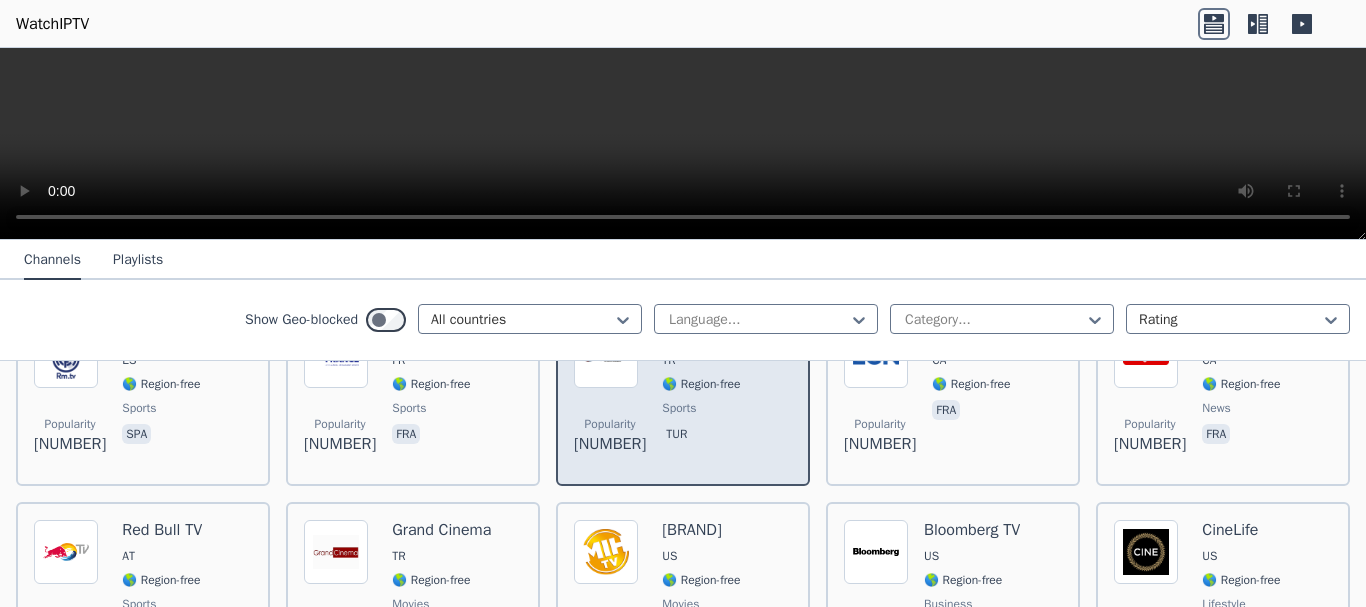 scroll, scrollTop: 761, scrollLeft: 0, axis: vertical 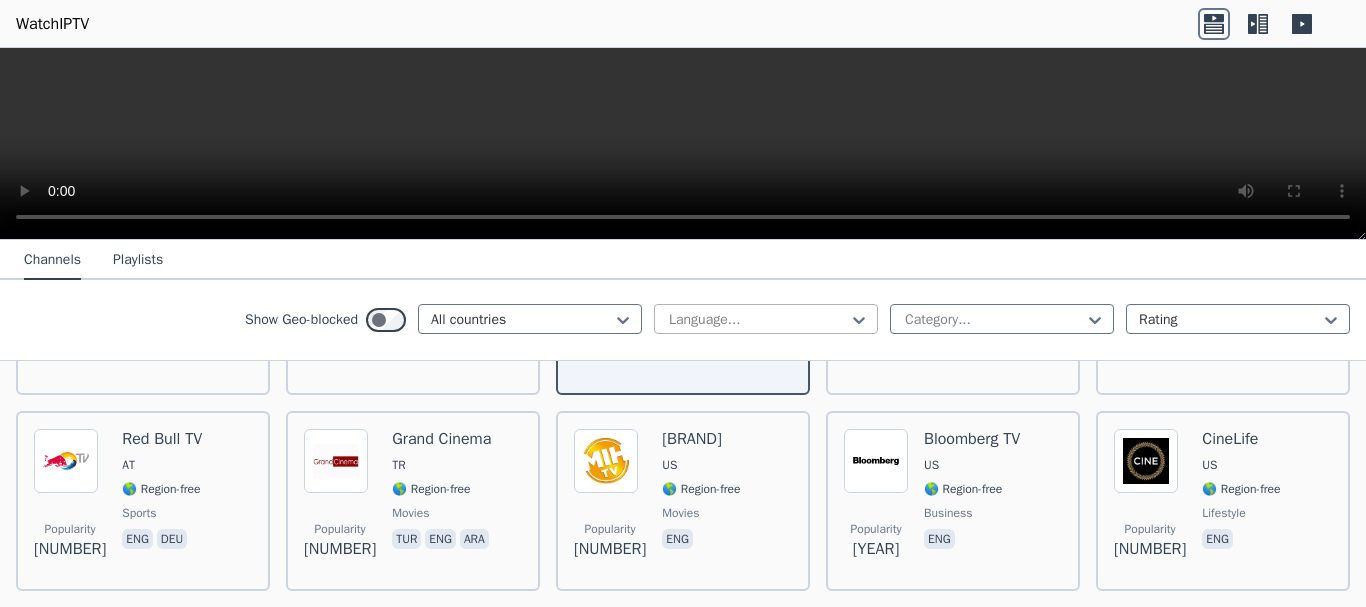 click at bounding box center (758, 320) 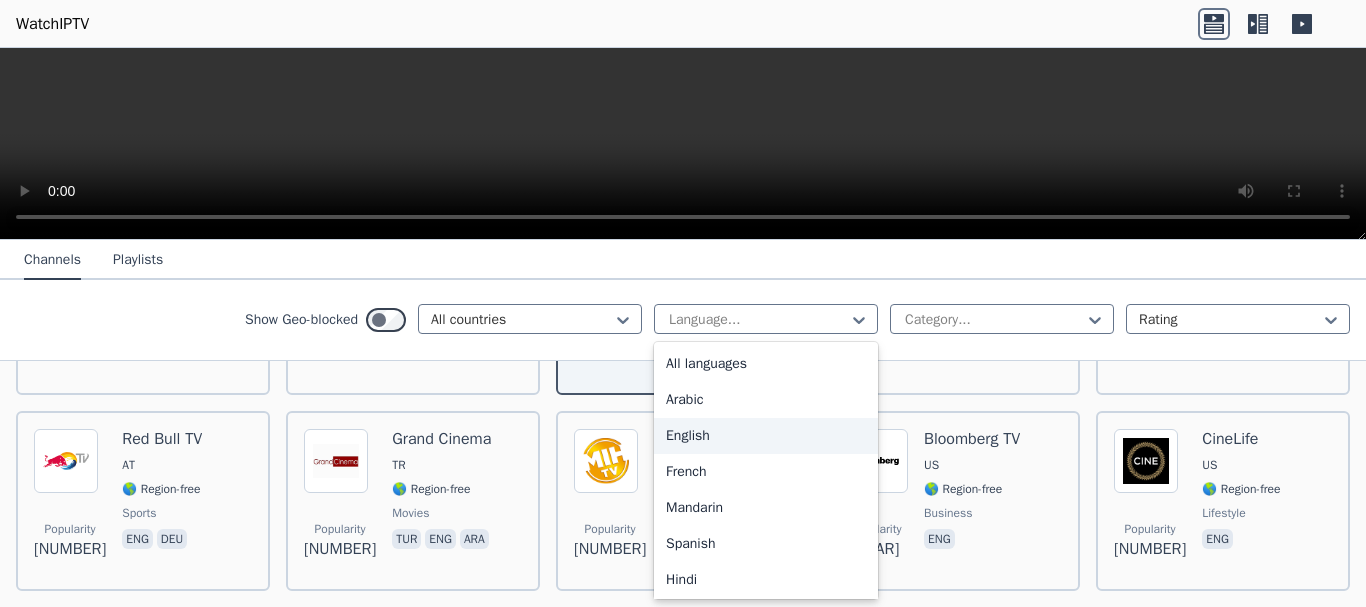 click on "English" at bounding box center (766, 436) 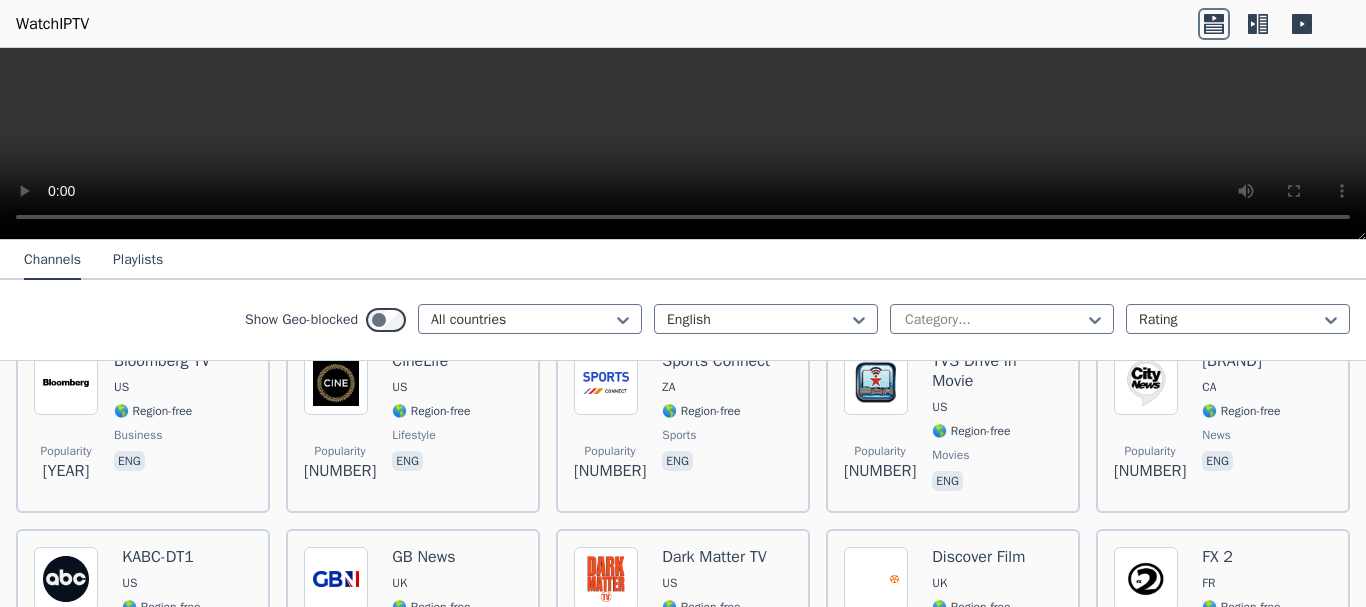 scroll, scrollTop: 635, scrollLeft: 0, axis: vertical 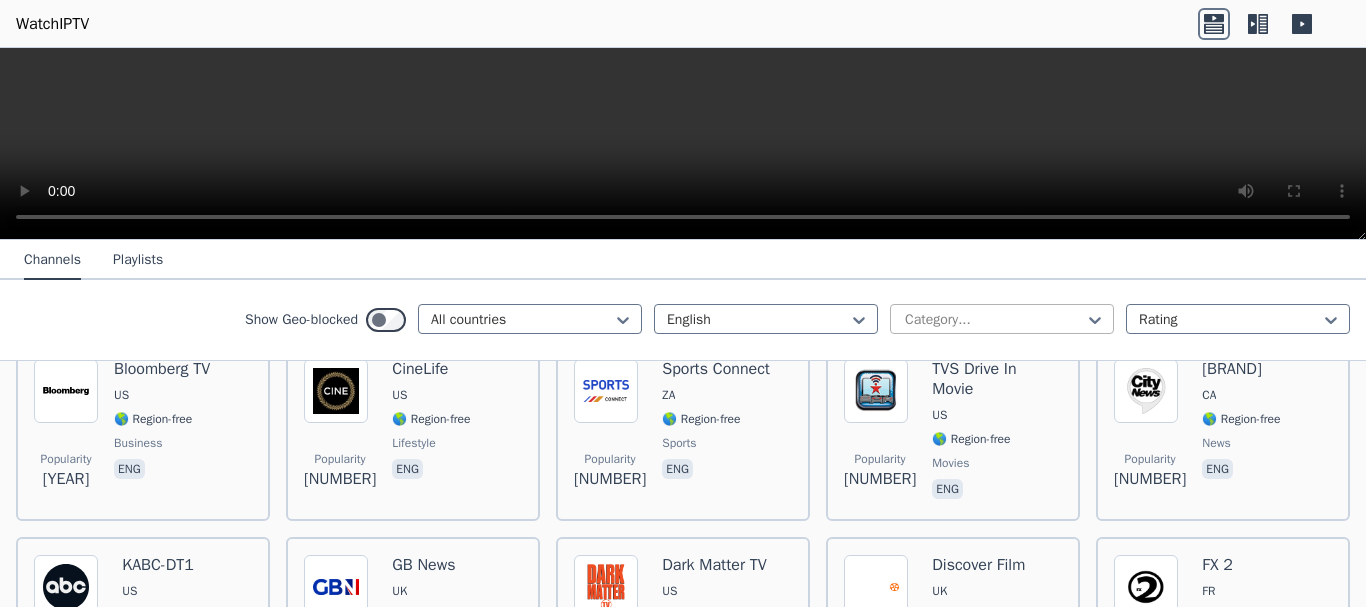 click at bounding box center [994, 320] 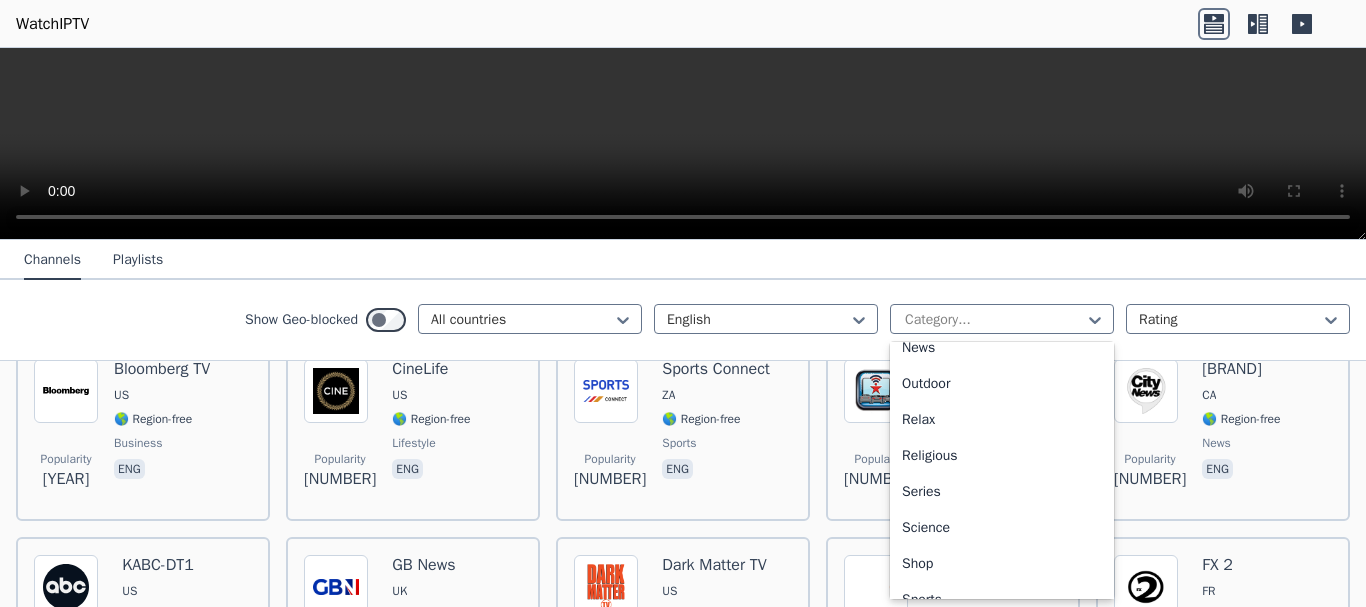 scroll, scrollTop: 723, scrollLeft: 0, axis: vertical 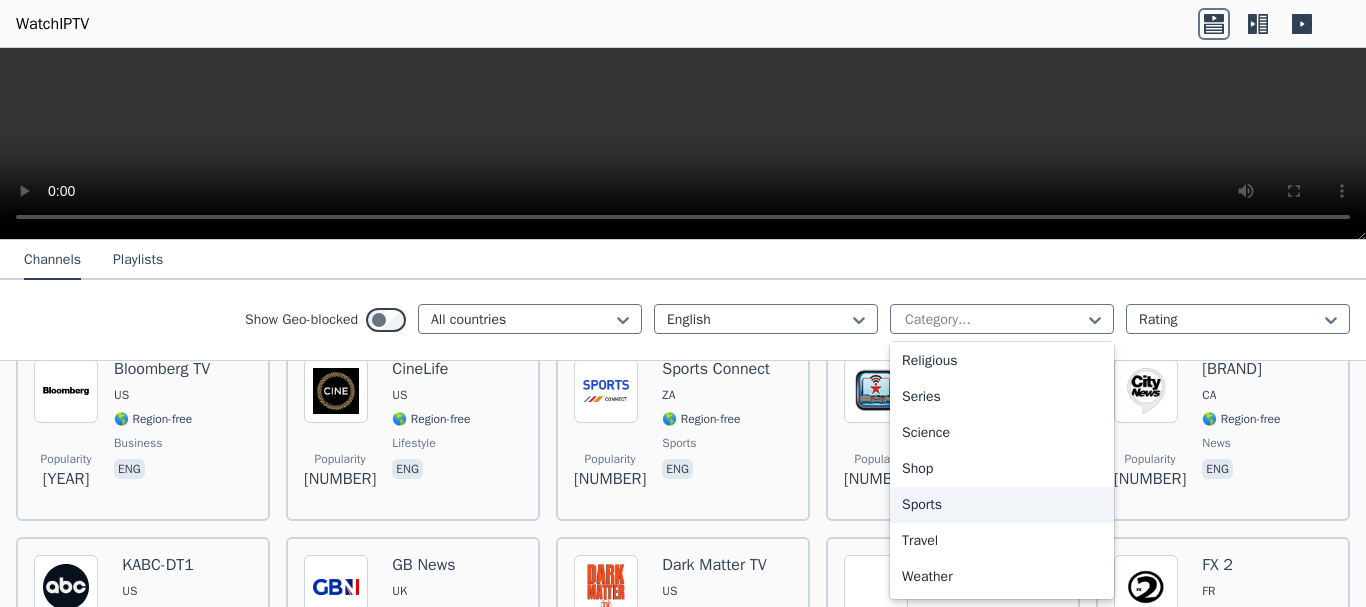 click on "Sports" at bounding box center [1002, 505] 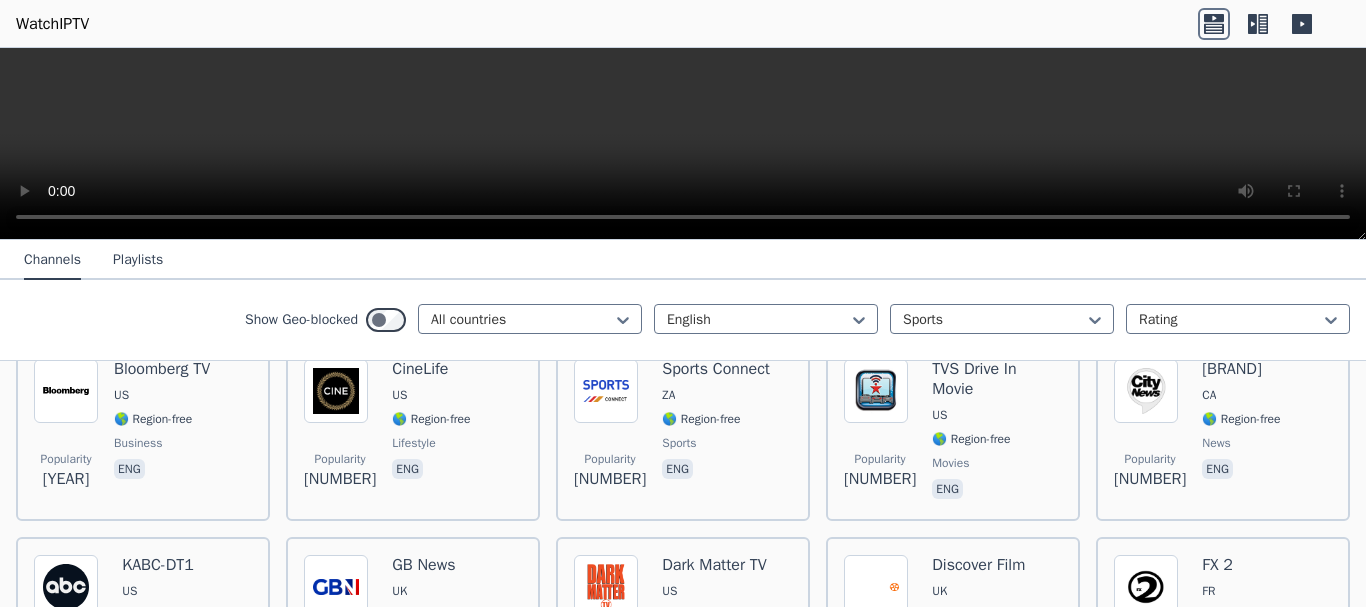 scroll, scrollTop: 0, scrollLeft: 0, axis: both 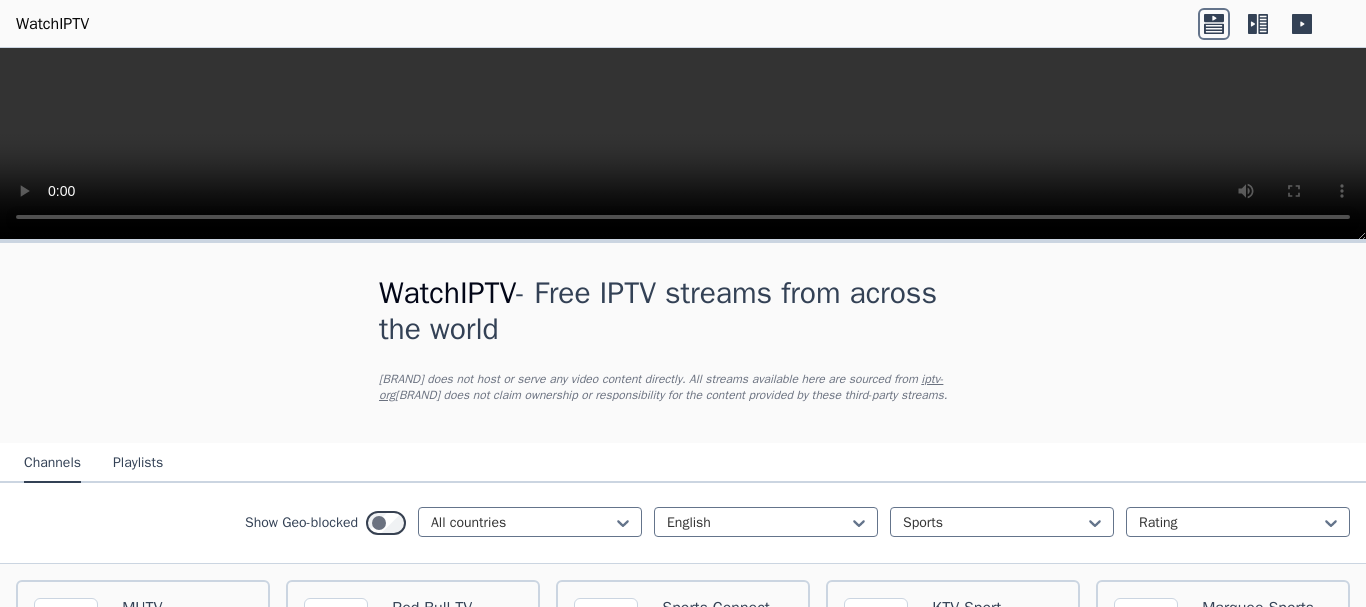 click on "WatchIPTV  - Free IPTV streams from across the world WatchIPTV.xyz does not host or serve any video content directly. All streams available here are sourced from   iptv-org . WatchIPTV.xyz does not claim ownership or responsibility for the content provided by these third-party streams. Channels Playlists Show Geo-blocked All countries English Sports Rating Popularity [NUMBER] MUTV UK 🌎 Region-free sports eng Popularity [NUMBER] Red Bull TV [COUNTRY] 🌎 Region-free sports eng deu Popularity [NUMBER] Sports Connect ZA 🌎 Region-free sports eng Popularity [NUMBER] KTV Sport [COUNTRY] 🌎 Region-free sports eng ara Popularity [NUMBER] Marquee Sports Network [COUNTRY] 🌎 Region-free sports eng Popularity [NUMBER] Swerve Sports [COUNTRY] 🌎 Region-free sports eng Popularity [NUMBER] IMPACT Wrestling [COUNTRY] 🌎 Region-free sports eng Popularity [NUMBER] World Poker Tour [COUNTRY] 🌎 Region-free sports eng Popularity [NUMBER] SportsGrid [COUNTRY] 🌎 Region-free sports eng Popularity [NUMBER] Racing.com [COUNTRY] 🌎 Region-free Seven Network/Foxtel sports eng" at bounding box center [683, 1435] 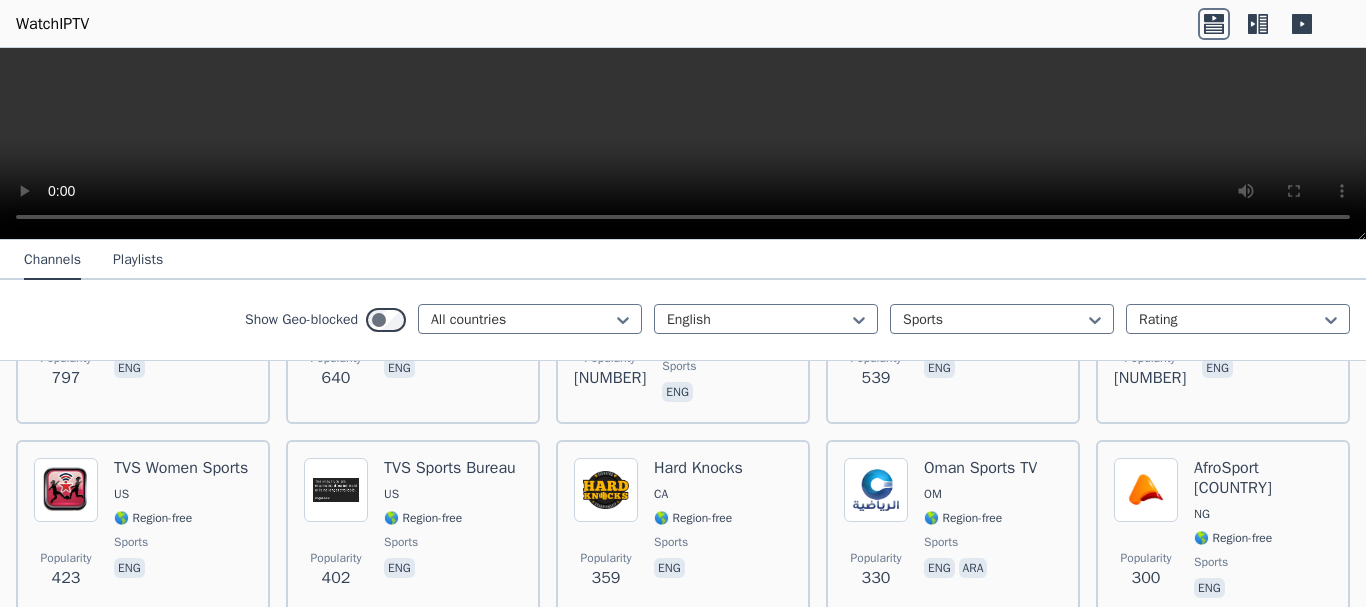 scroll, scrollTop: 755, scrollLeft: 0, axis: vertical 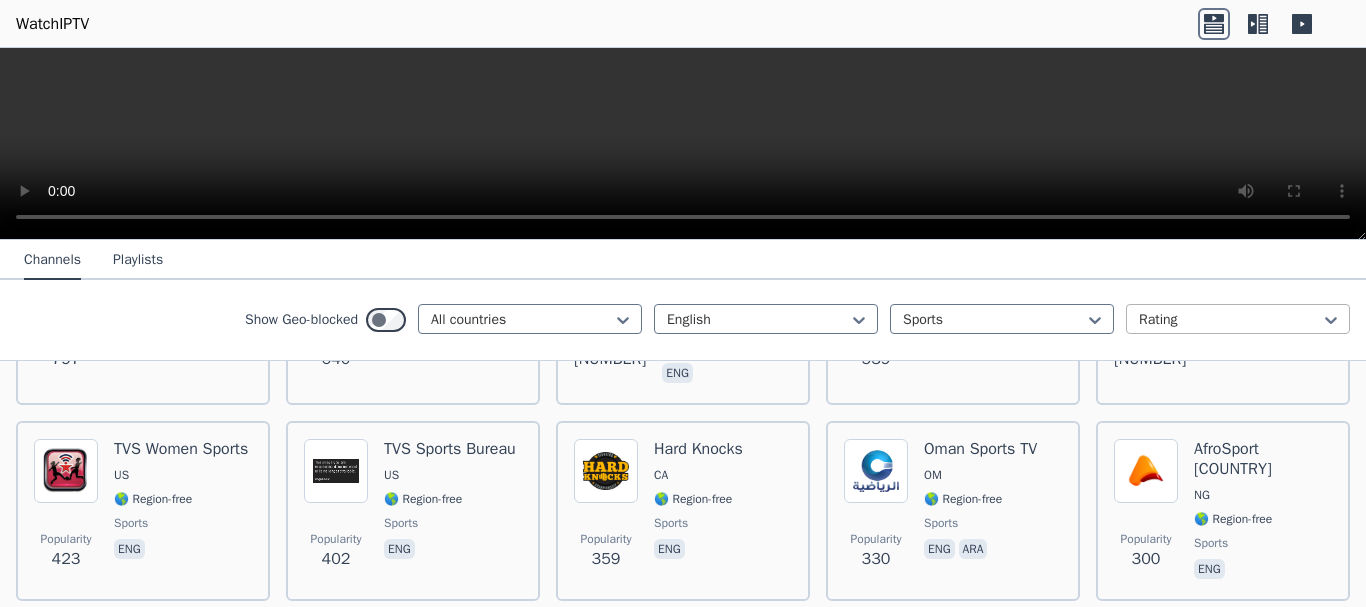click at bounding box center (1230, 320) 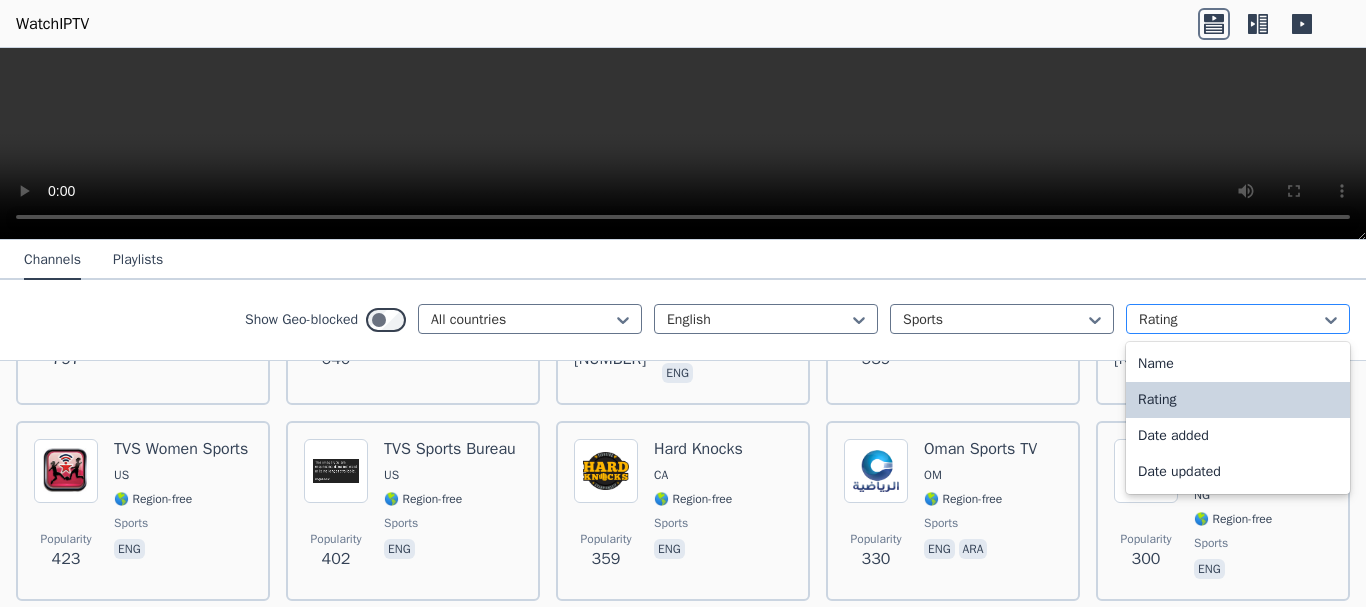 click at bounding box center [1230, 320] 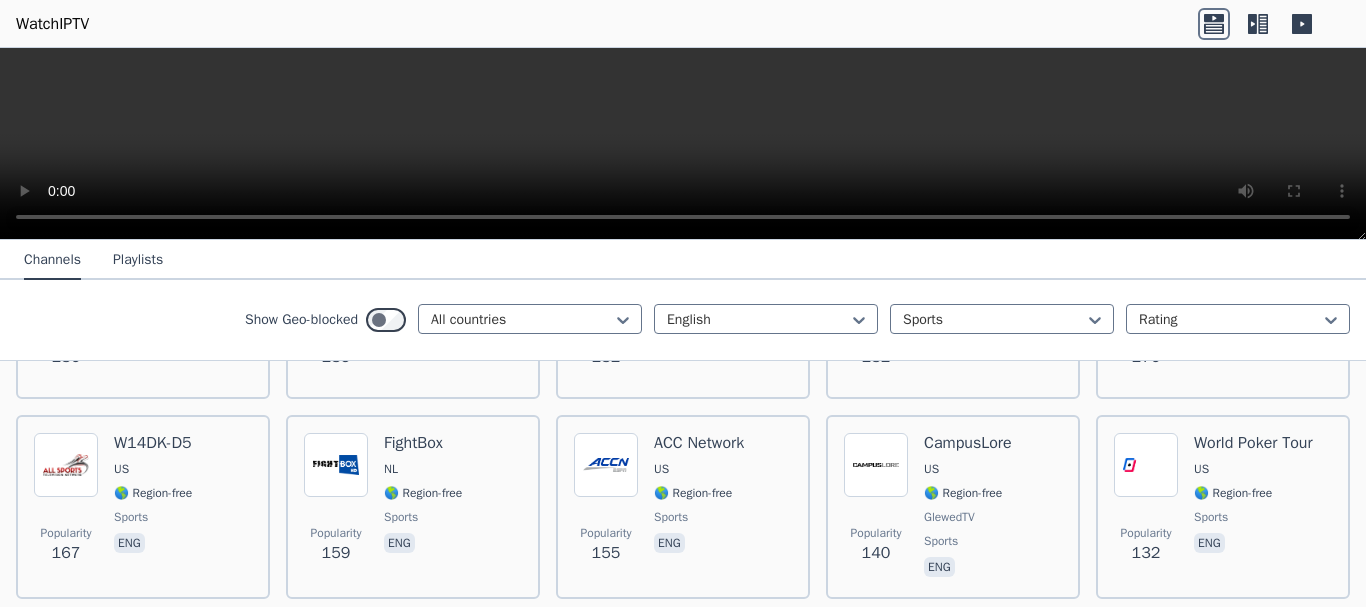 scroll, scrollTop: 1352, scrollLeft: 0, axis: vertical 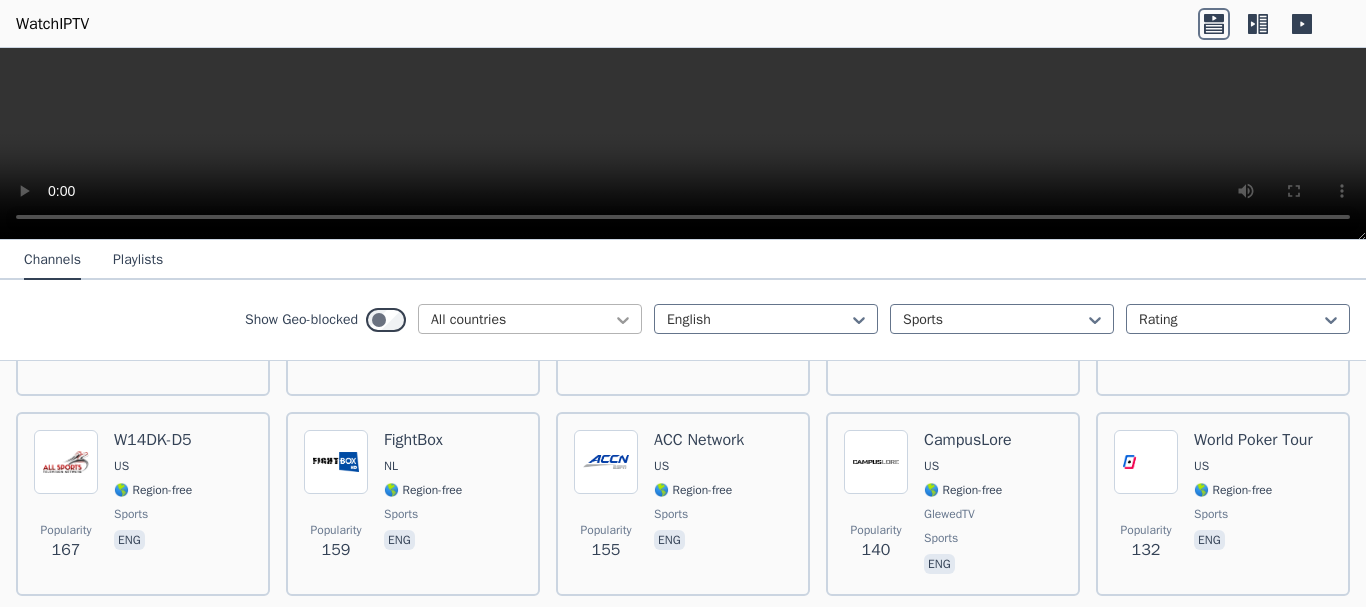 click 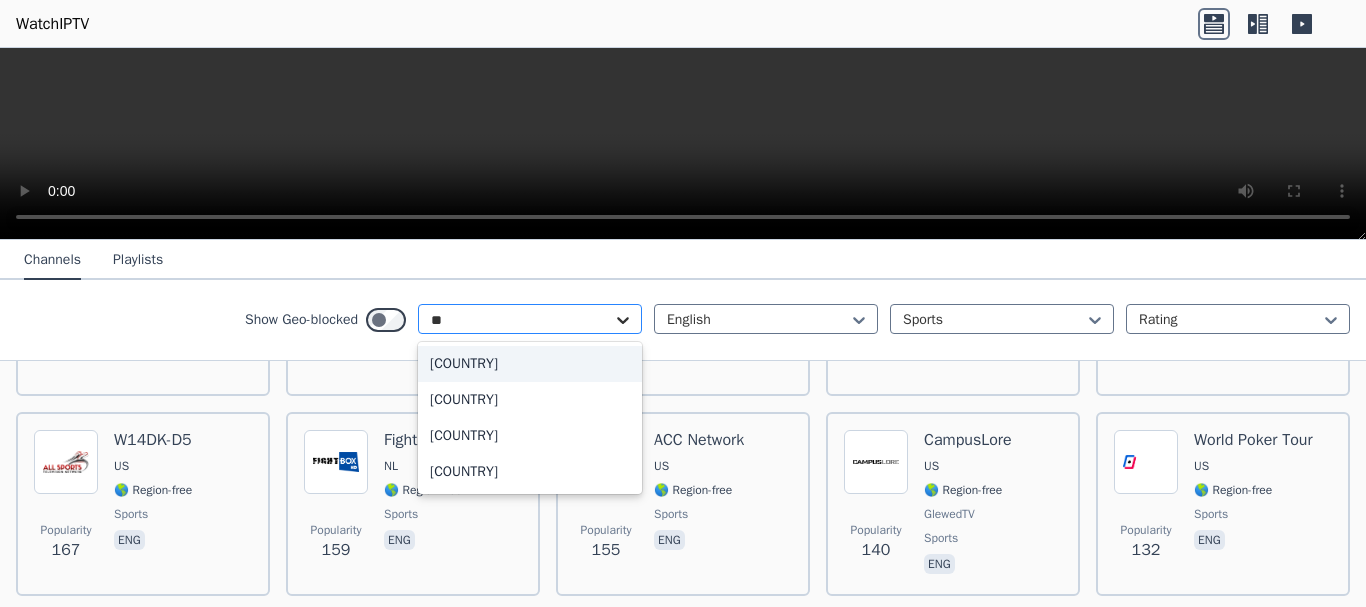 type on "***" 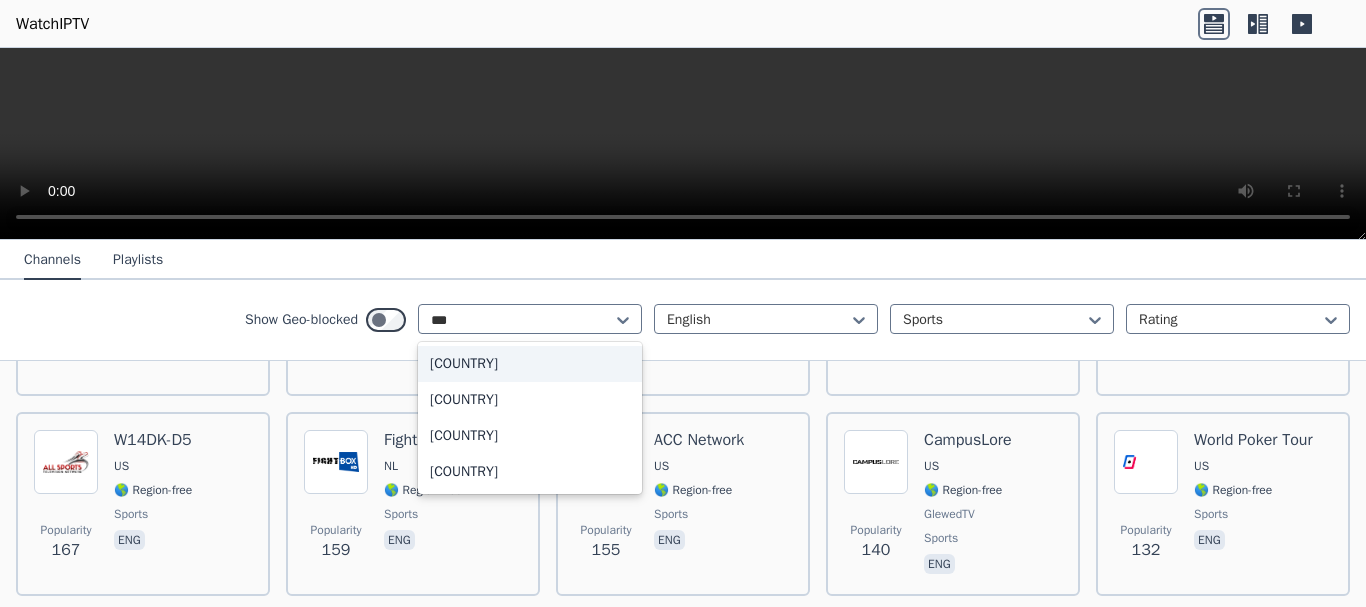 click on "[COUNTRY]" at bounding box center (530, 364) 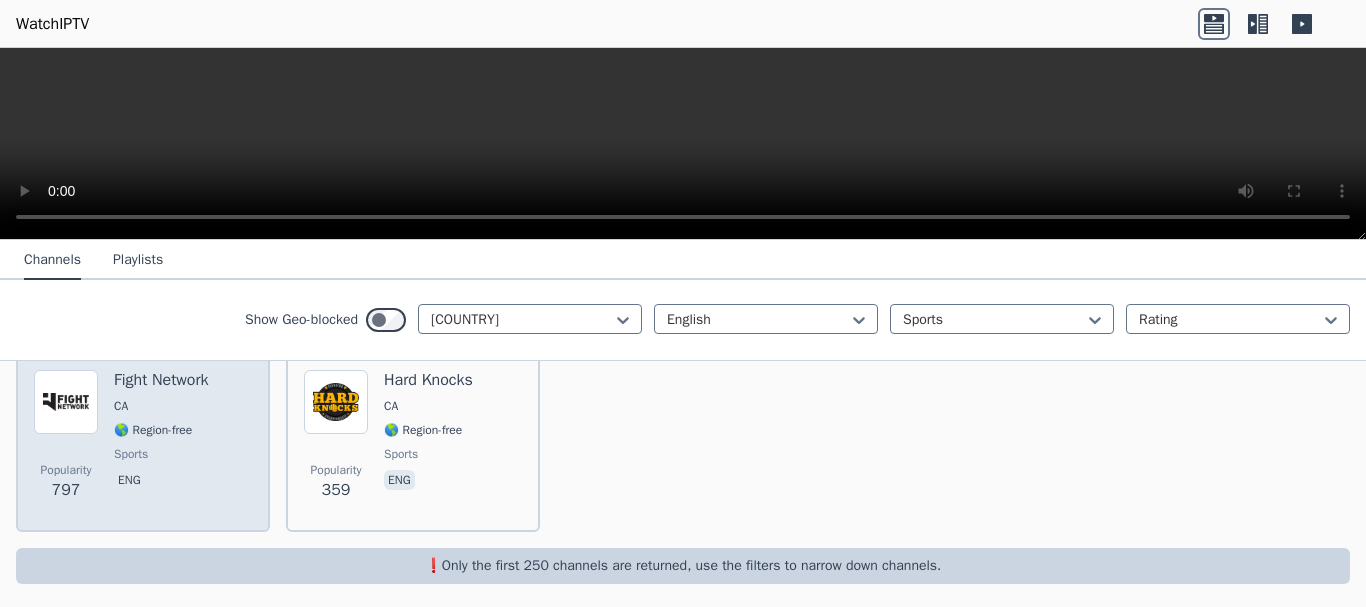 scroll, scrollTop: 237, scrollLeft: 0, axis: vertical 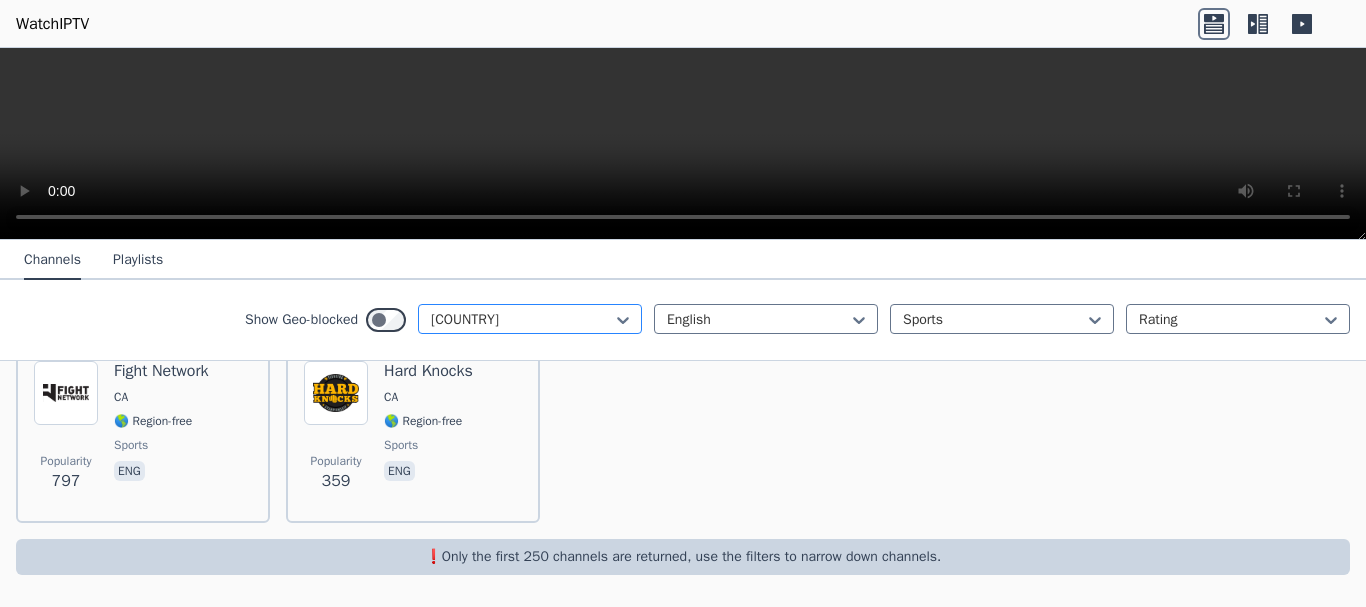 click at bounding box center [522, 320] 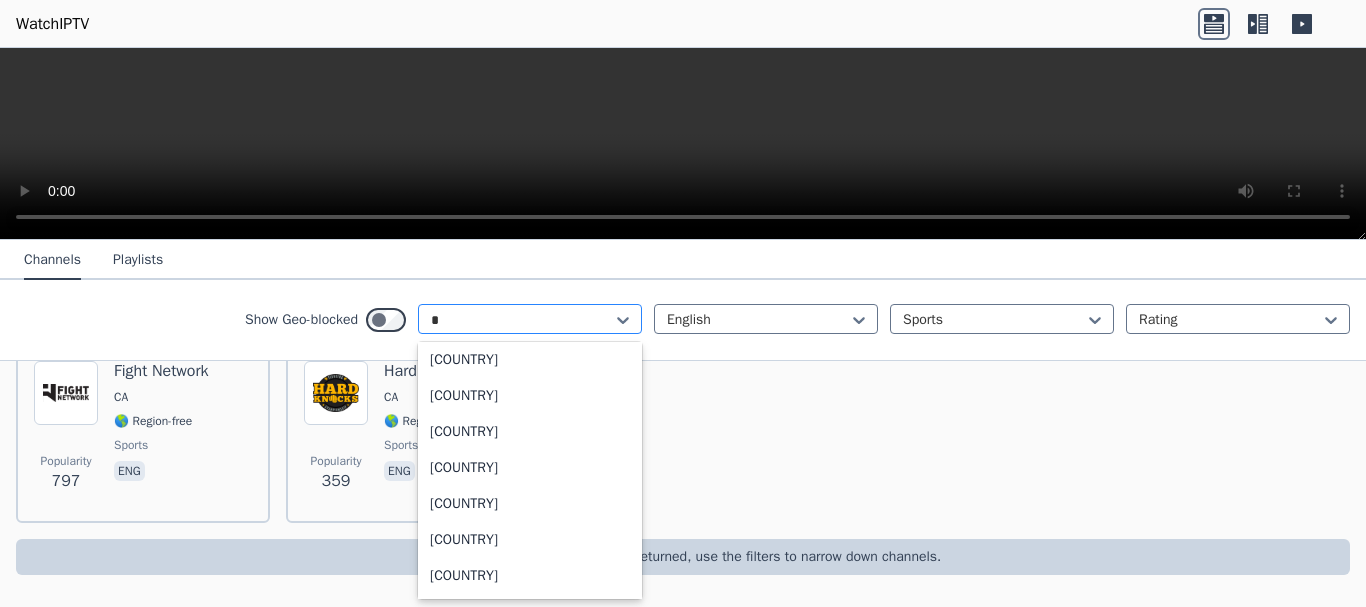 scroll, scrollTop: 256, scrollLeft: 0, axis: vertical 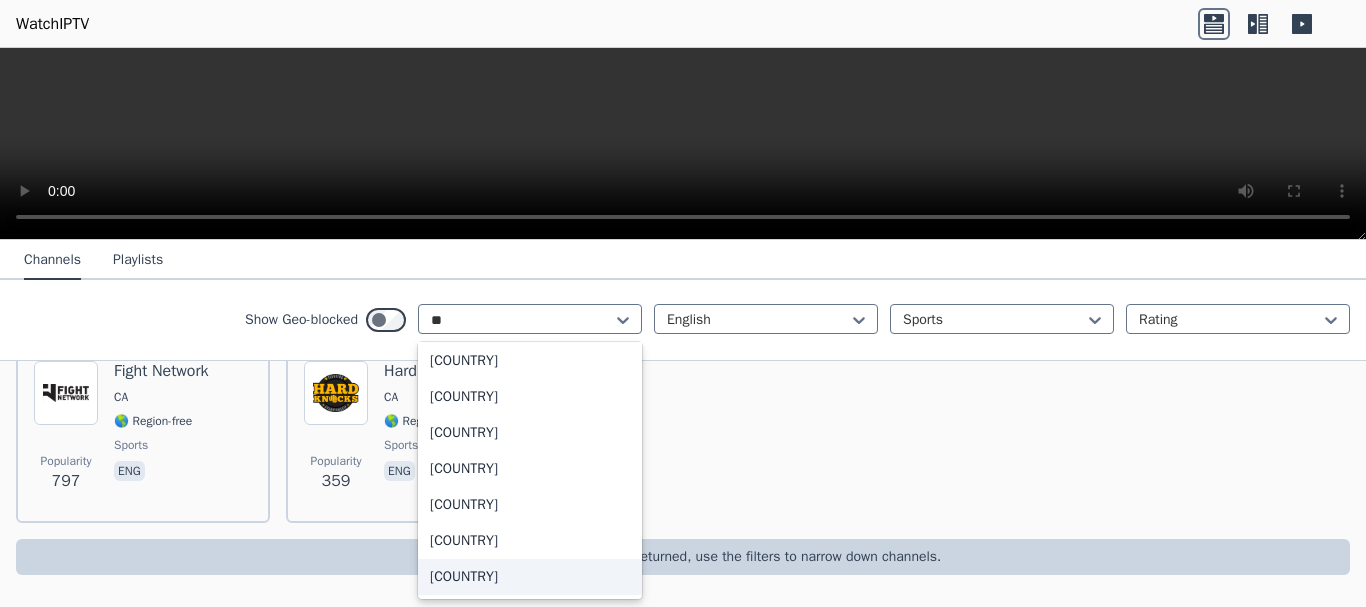 click on "[COUNTRY]" at bounding box center [530, 577] 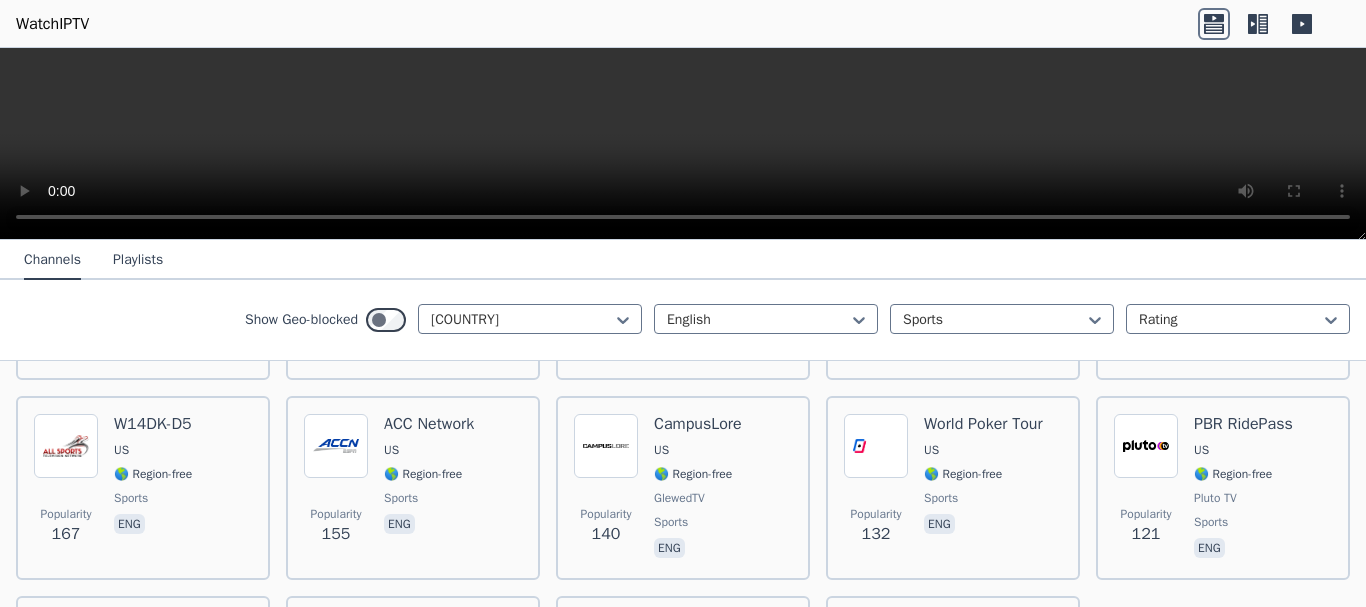 scroll, scrollTop: 783, scrollLeft: 0, axis: vertical 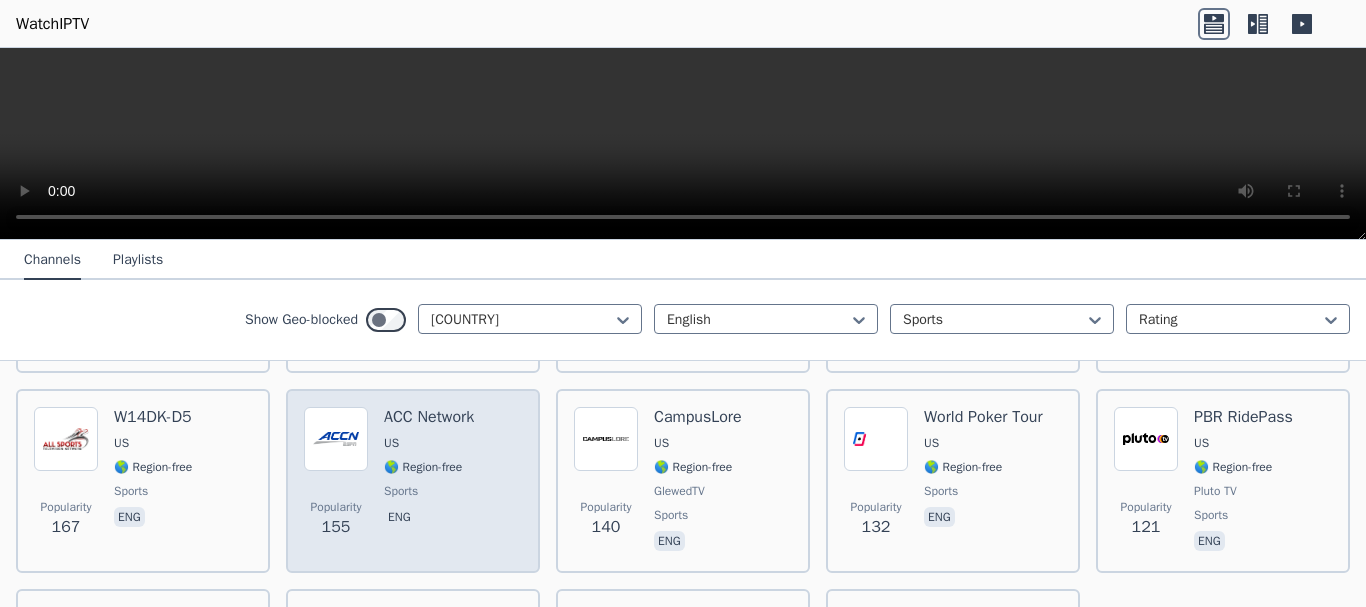 click on "ACC Network" at bounding box center (429, 417) 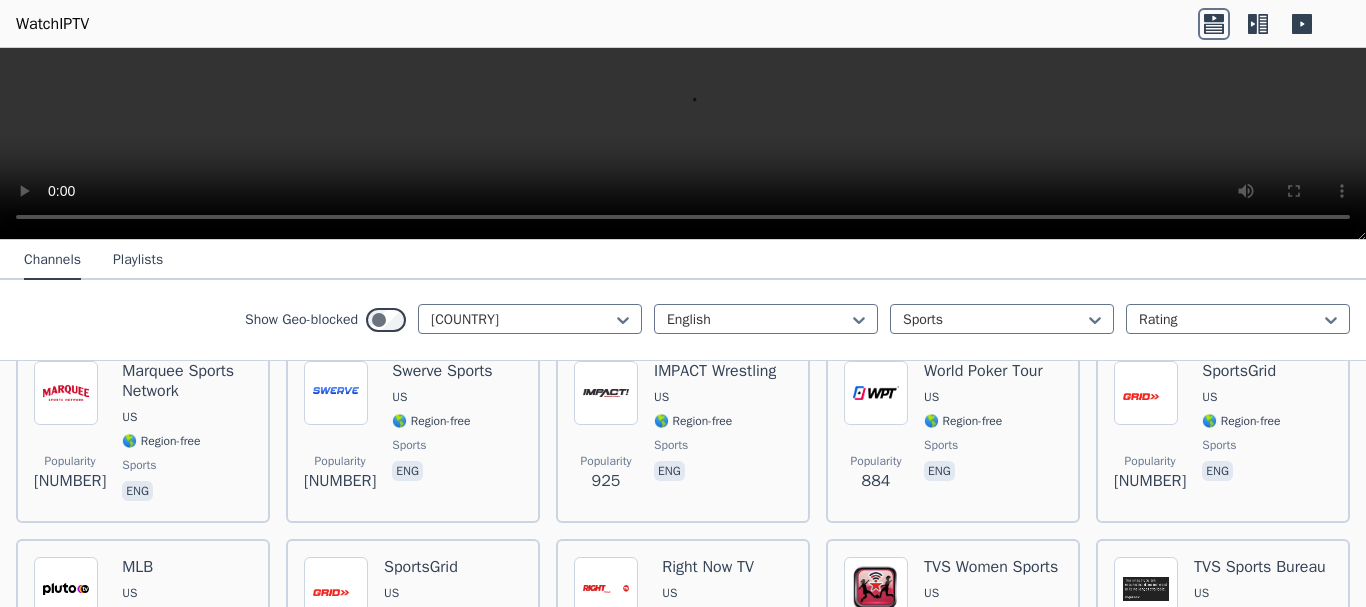 scroll, scrollTop: 0, scrollLeft: 0, axis: both 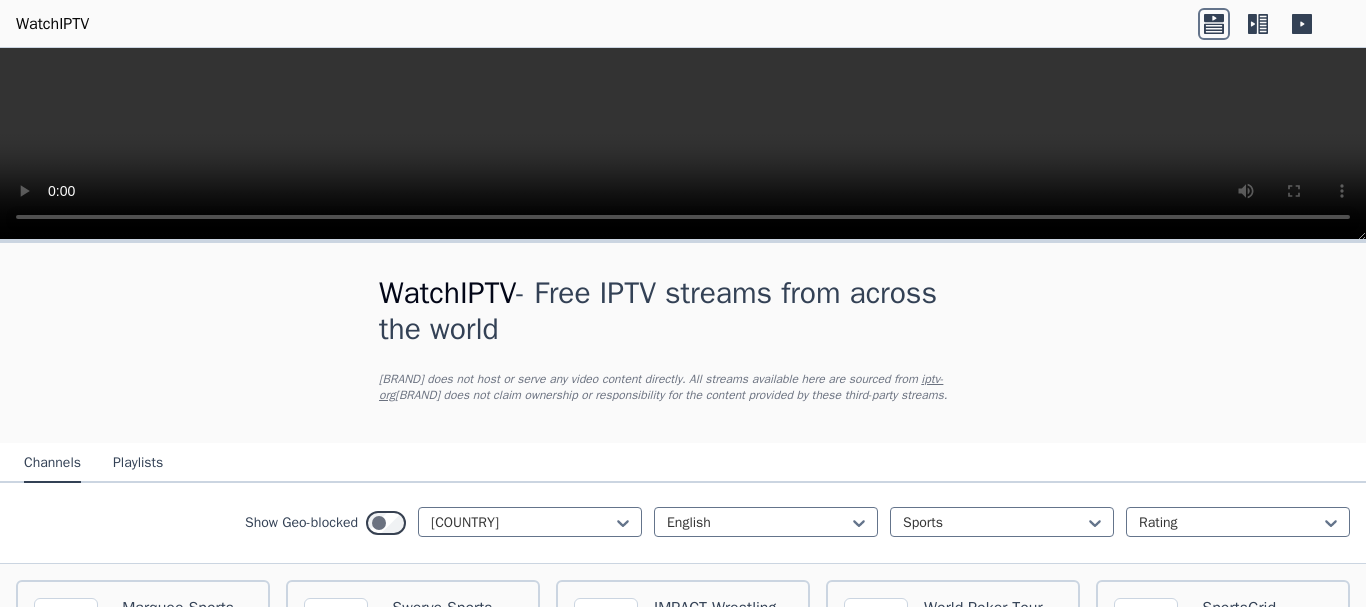 click on "Playlists" at bounding box center (138, 464) 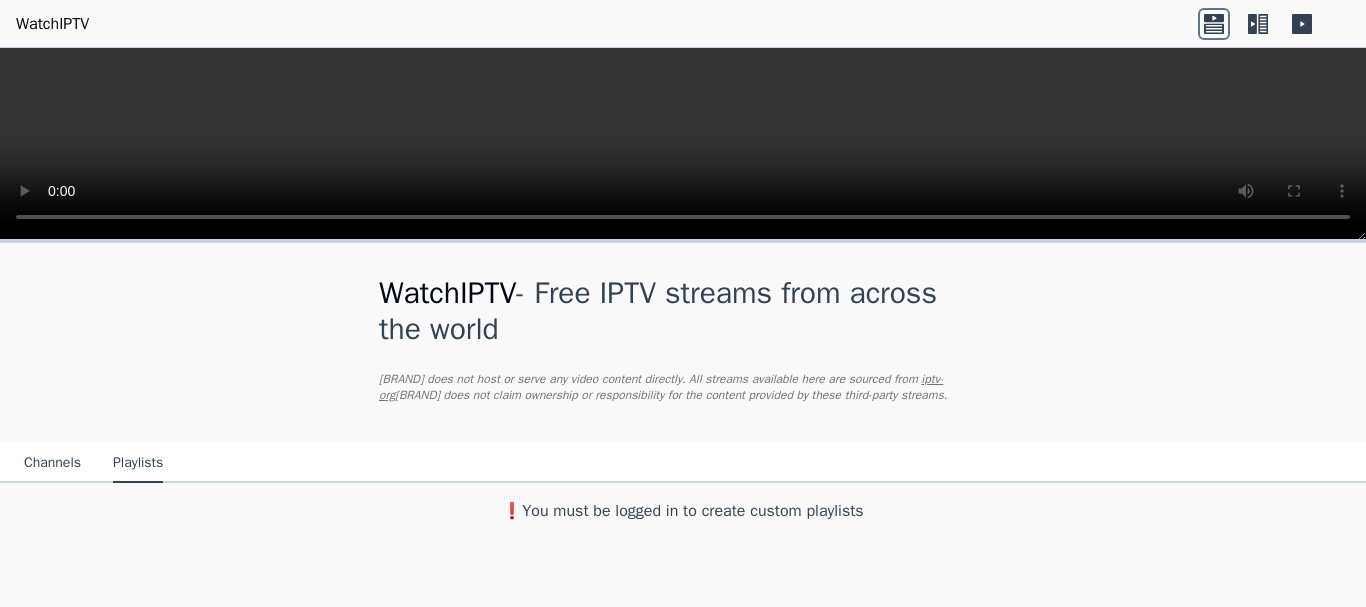 click on "Channels" at bounding box center (52, 464) 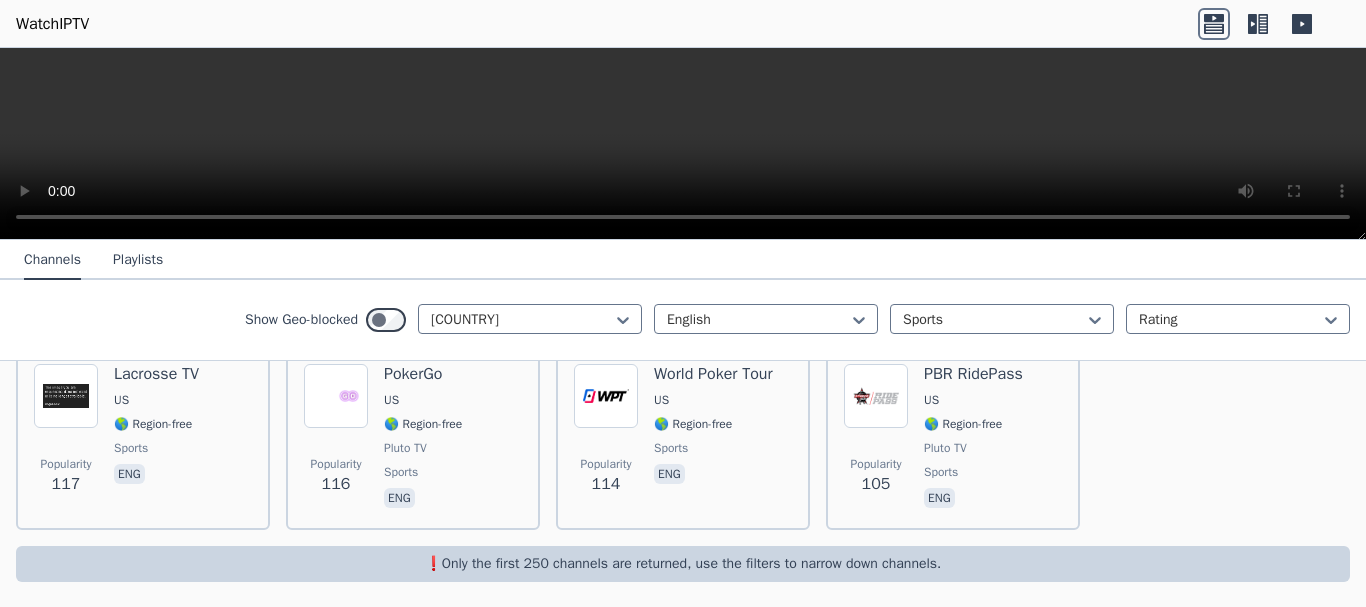 scroll, scrollTop: 1033, scrollLeft: 0, axis: vertical 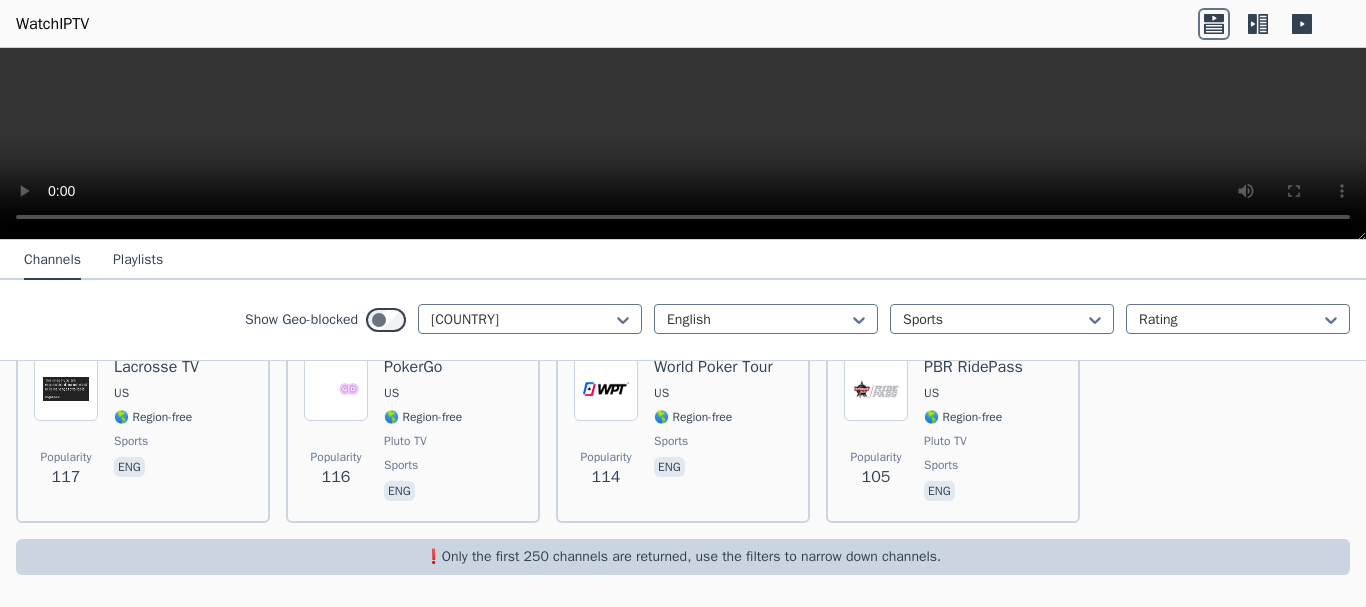 type 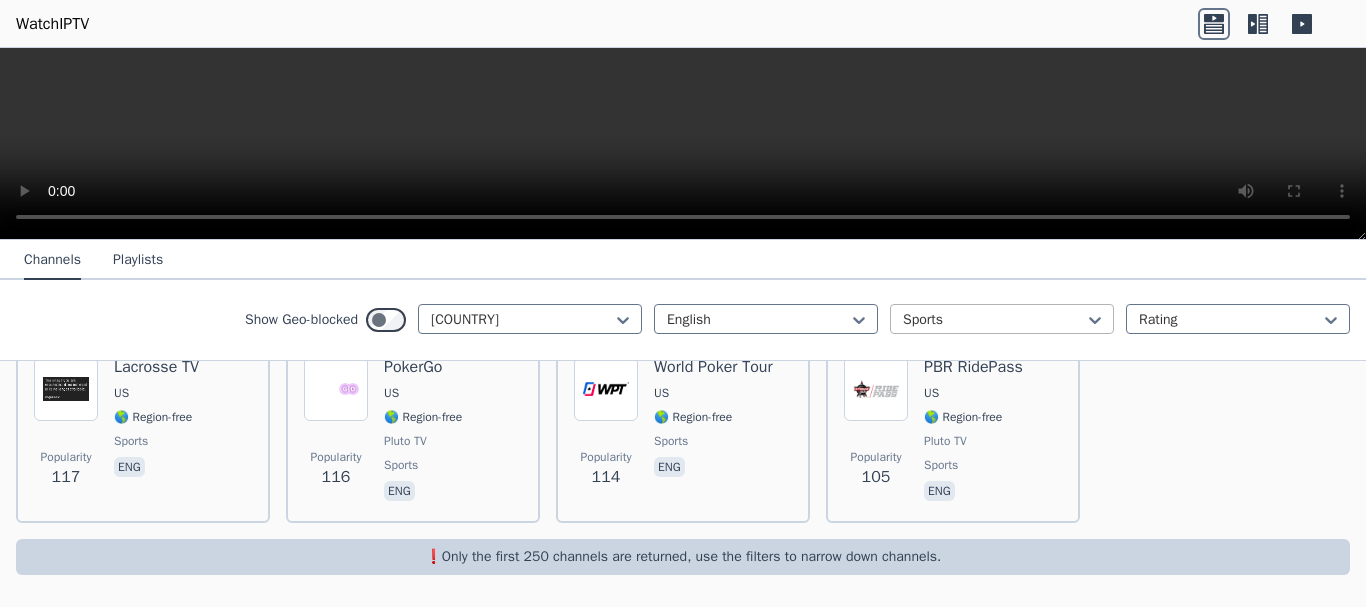 click at bounding box center [994, 320] 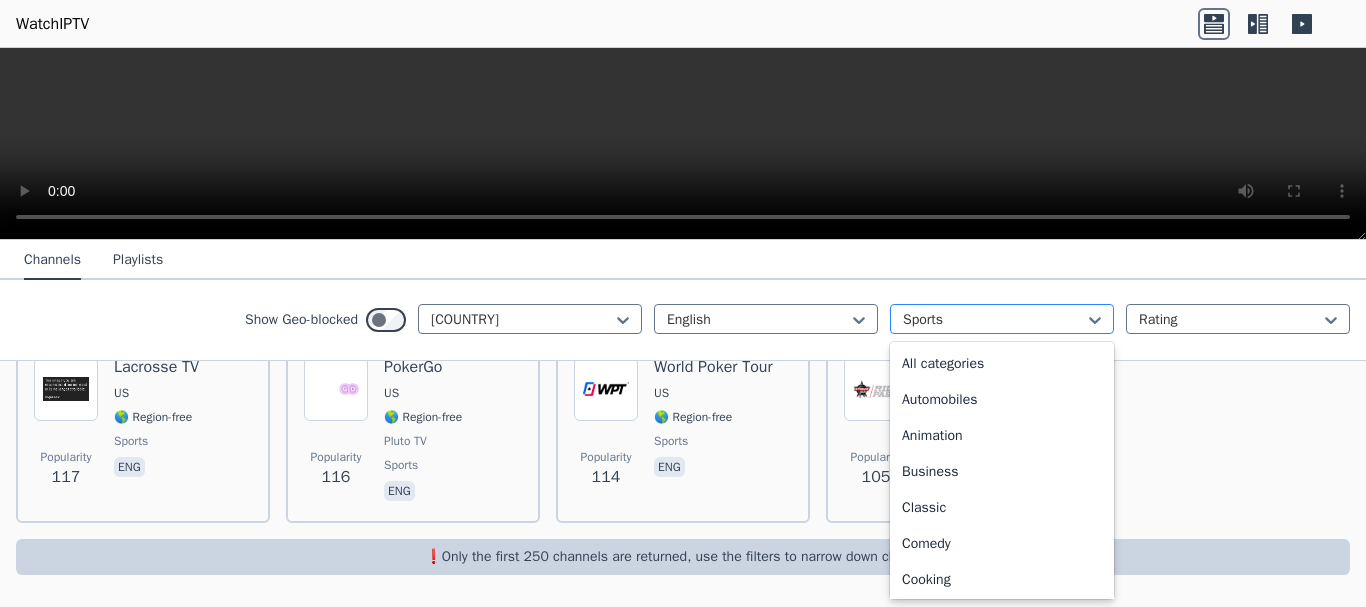 scroll, scrollTop: 616, scrollLeft: 0, axis: vertical 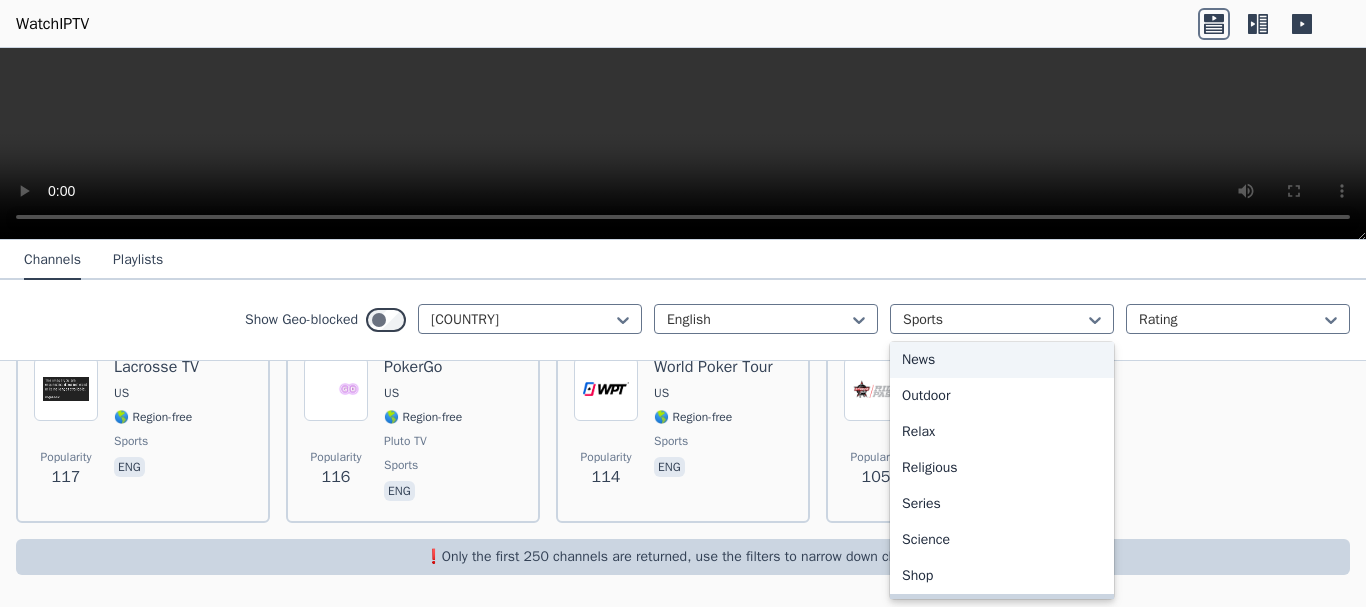 click on "News" at bounding box center [1002, 360] 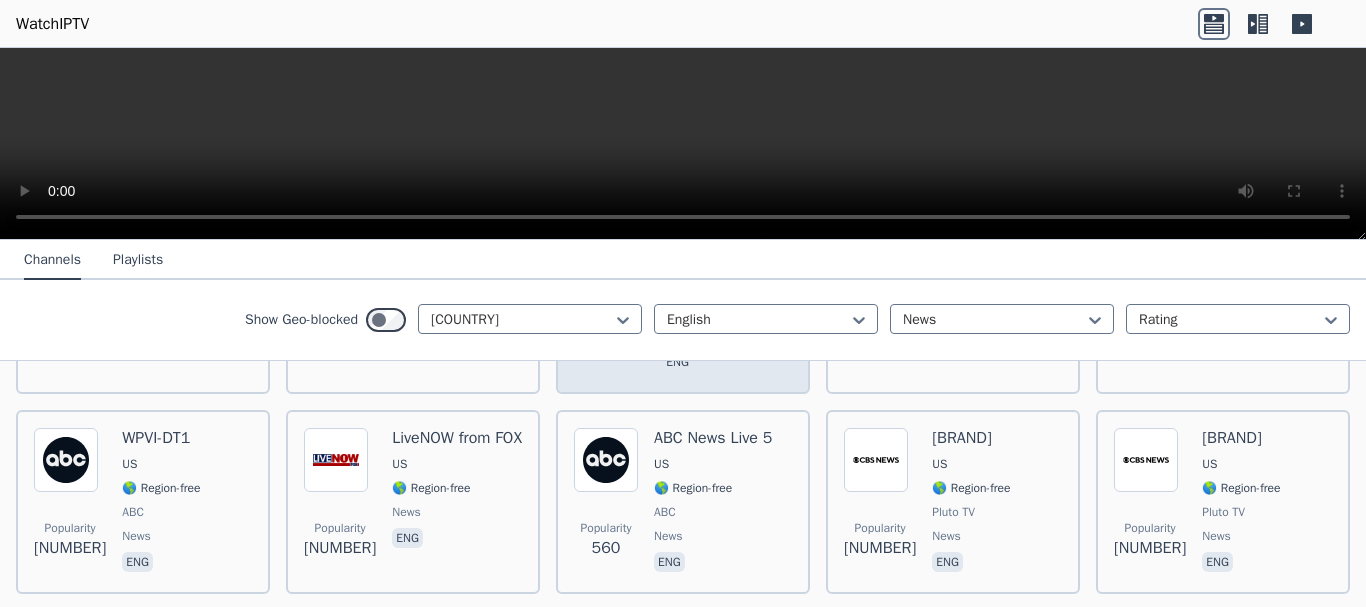 scroll, scrollTop: 374, scrollLeft: 0, axis: vertical 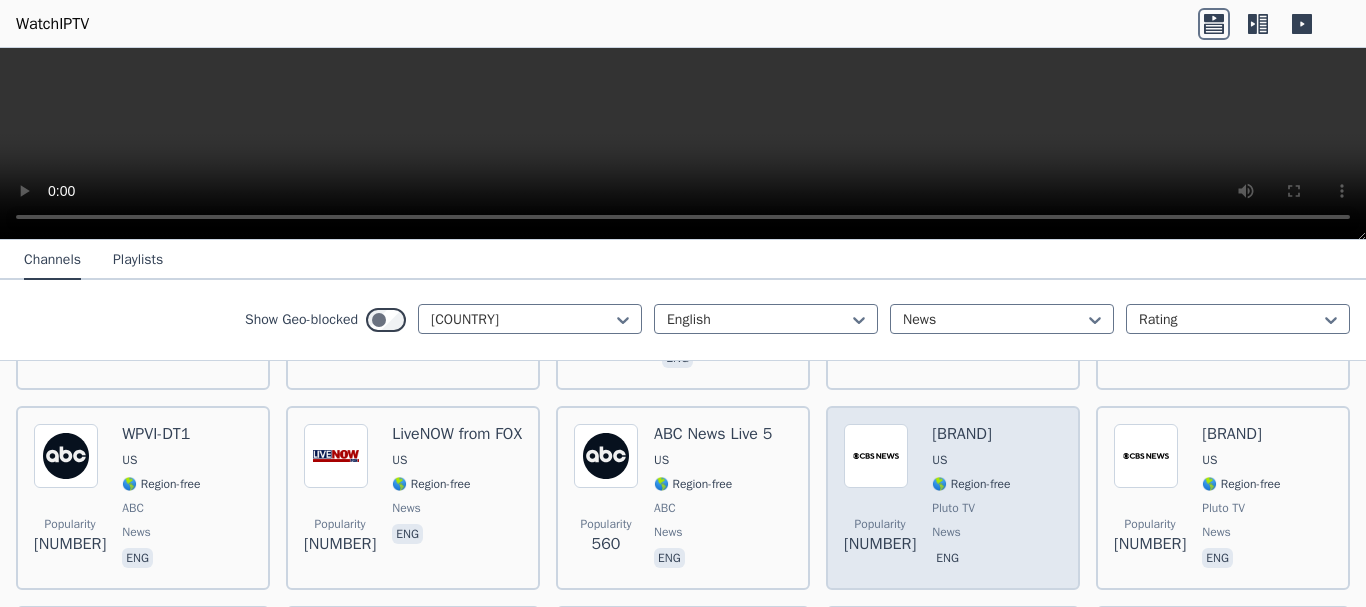 click on "US" at bounding box center (939, 460) 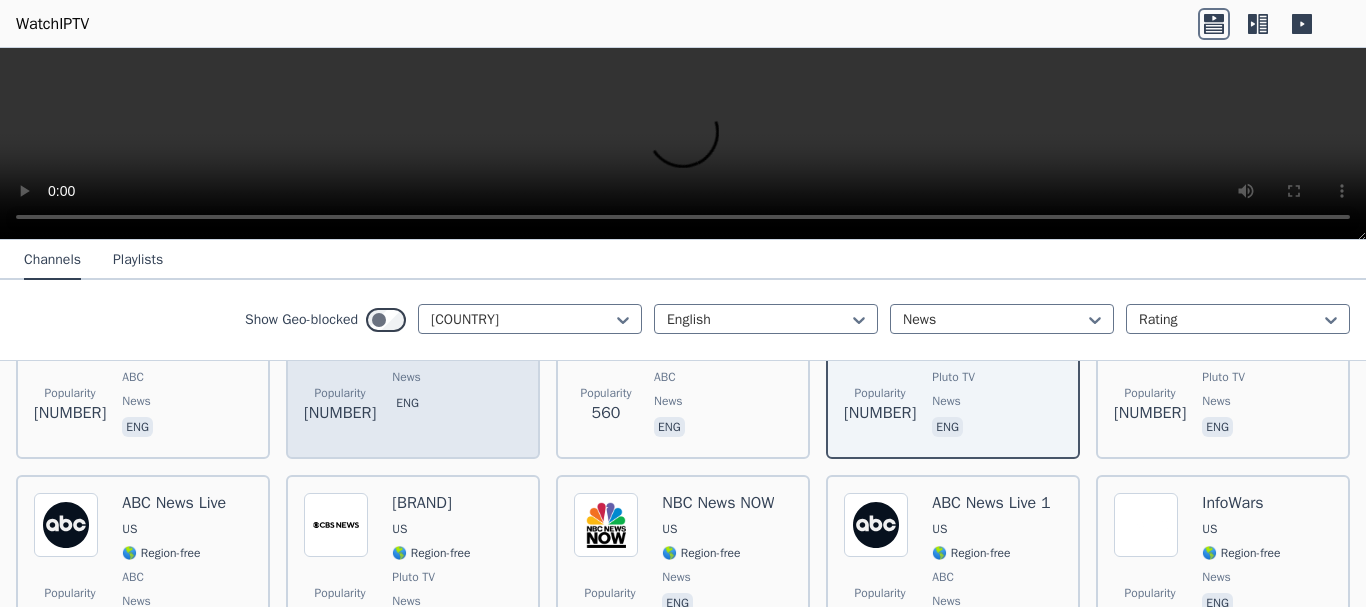 scroll, scrollTop: 540, scrollLeft: 0, axis: vertical 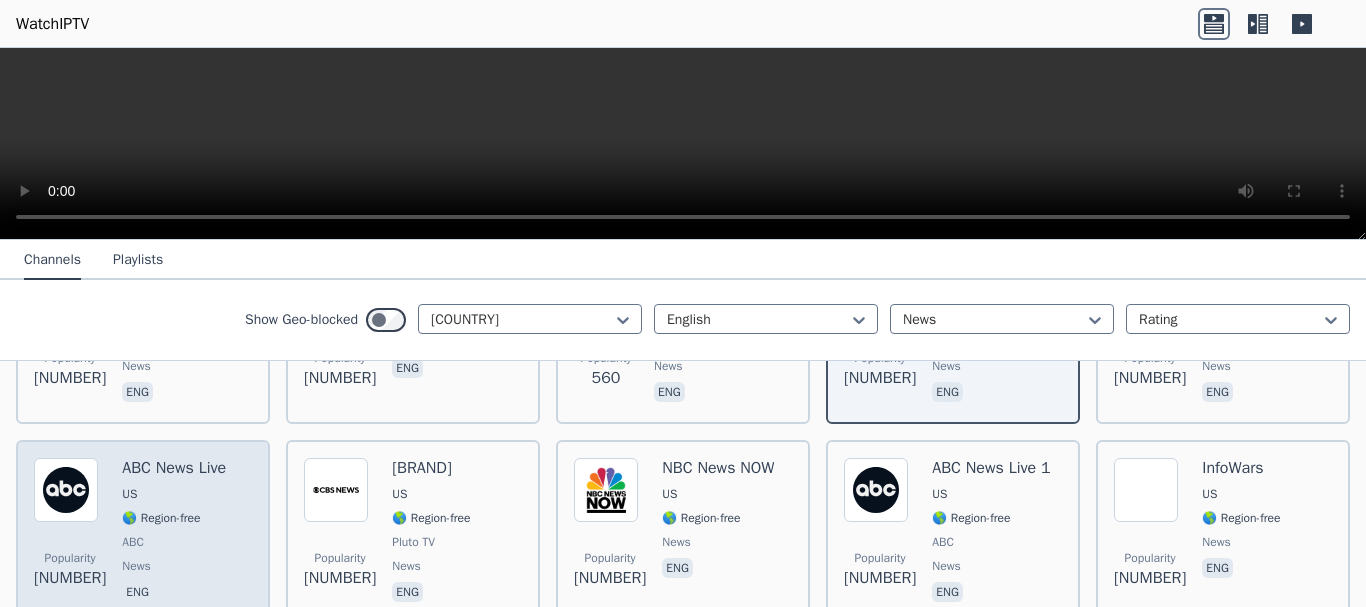 click on "ABC News Live" at bounding box center (174, 468) 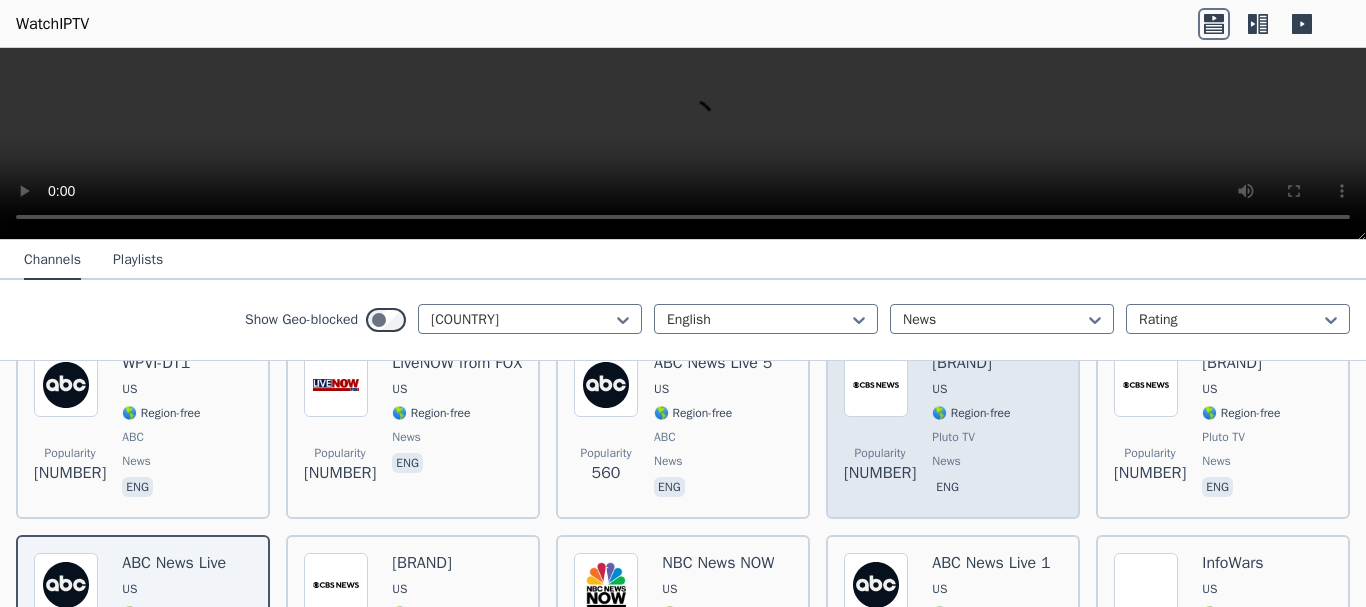 scroll, scrollTop: 422, scrollLeft: 0, axis: vertical 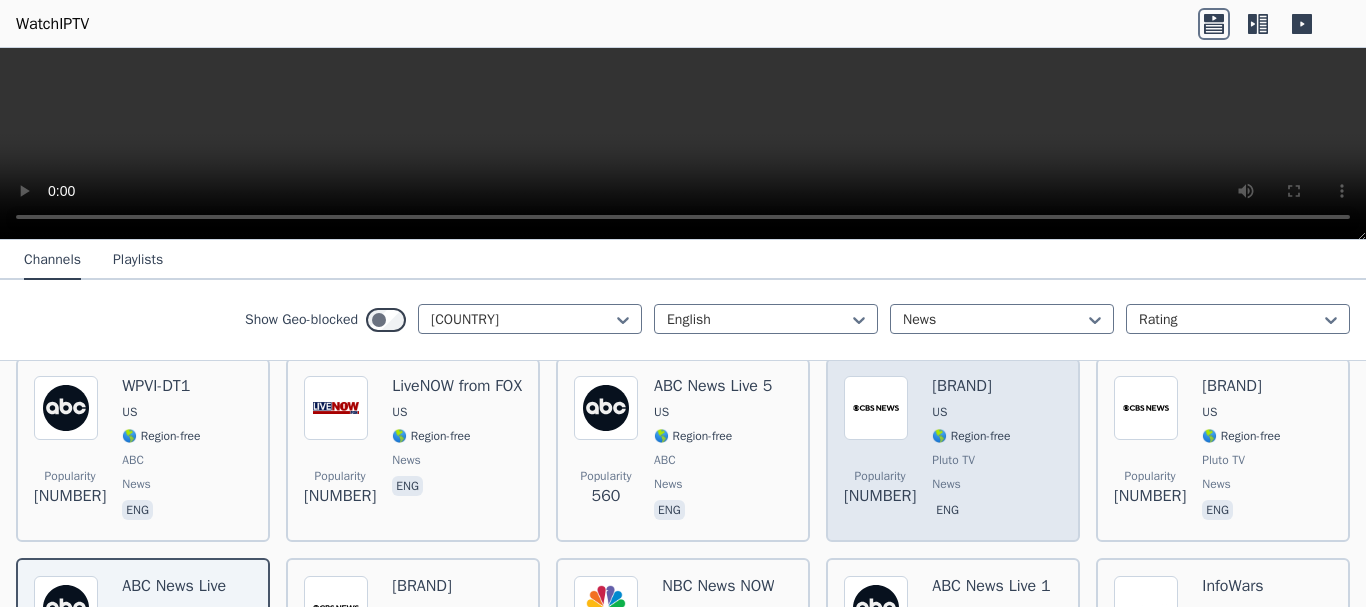 click on "[BRAND]" at bounding box center [971, 386] 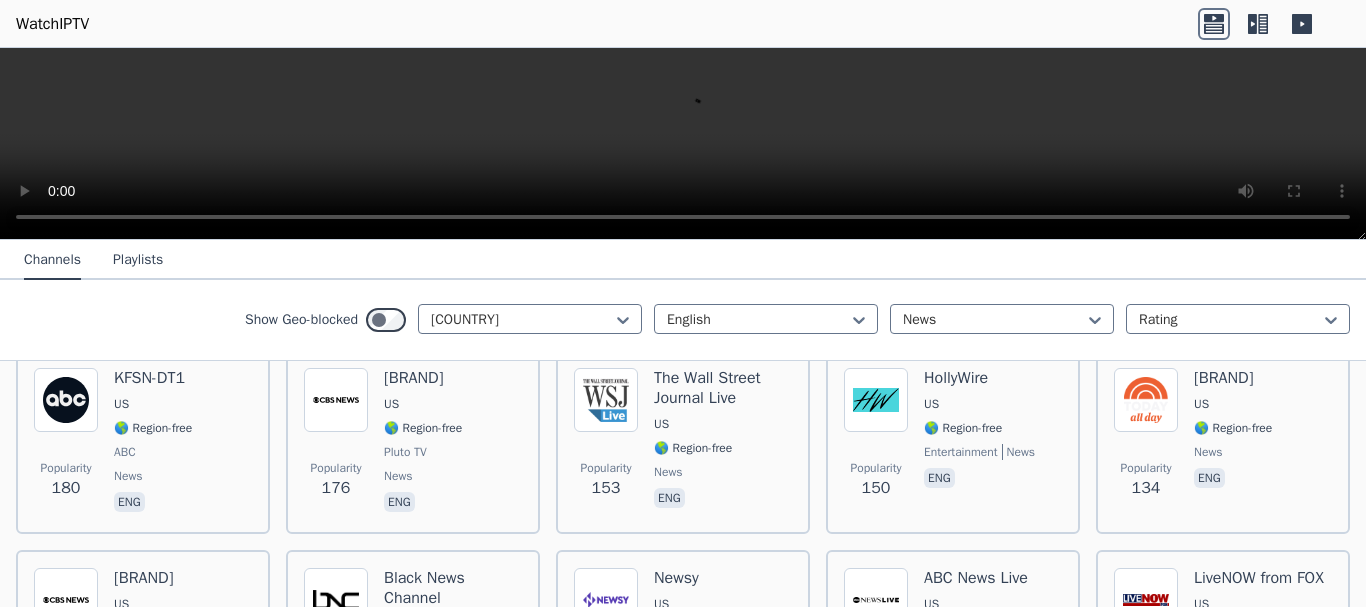 scroll, scrollTop: 800, scrollLeft: 0, axis: vertical 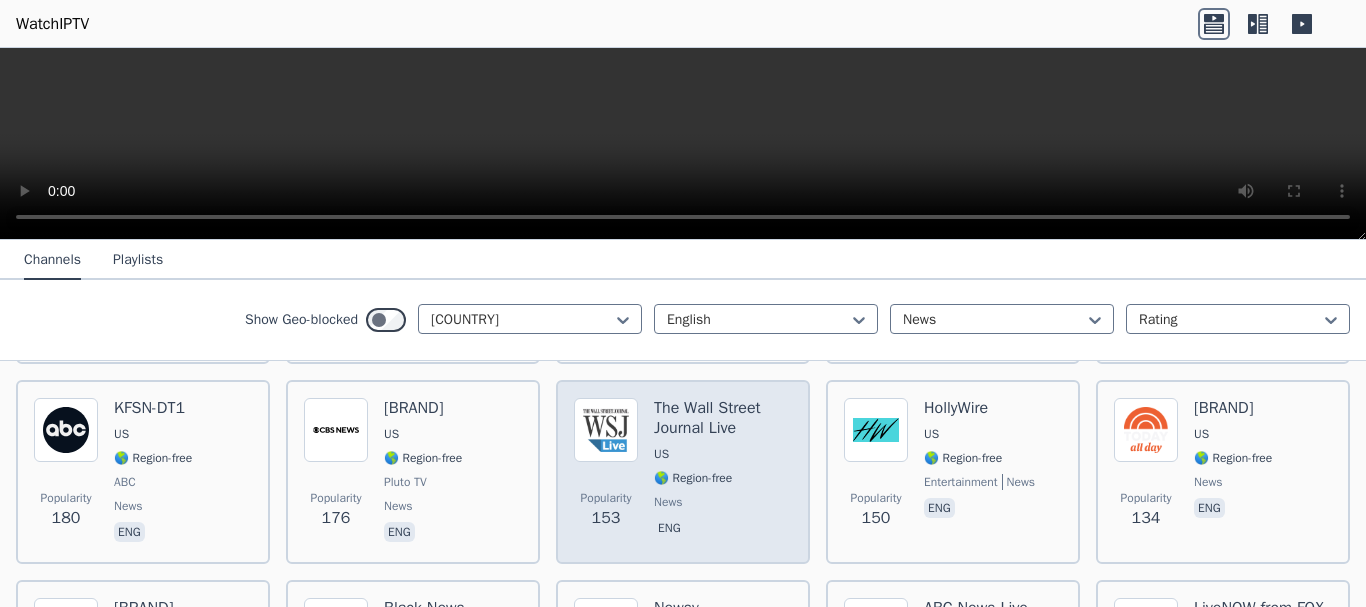 click on "The Wall Street Journal Live" at bounding box center [723, 418] 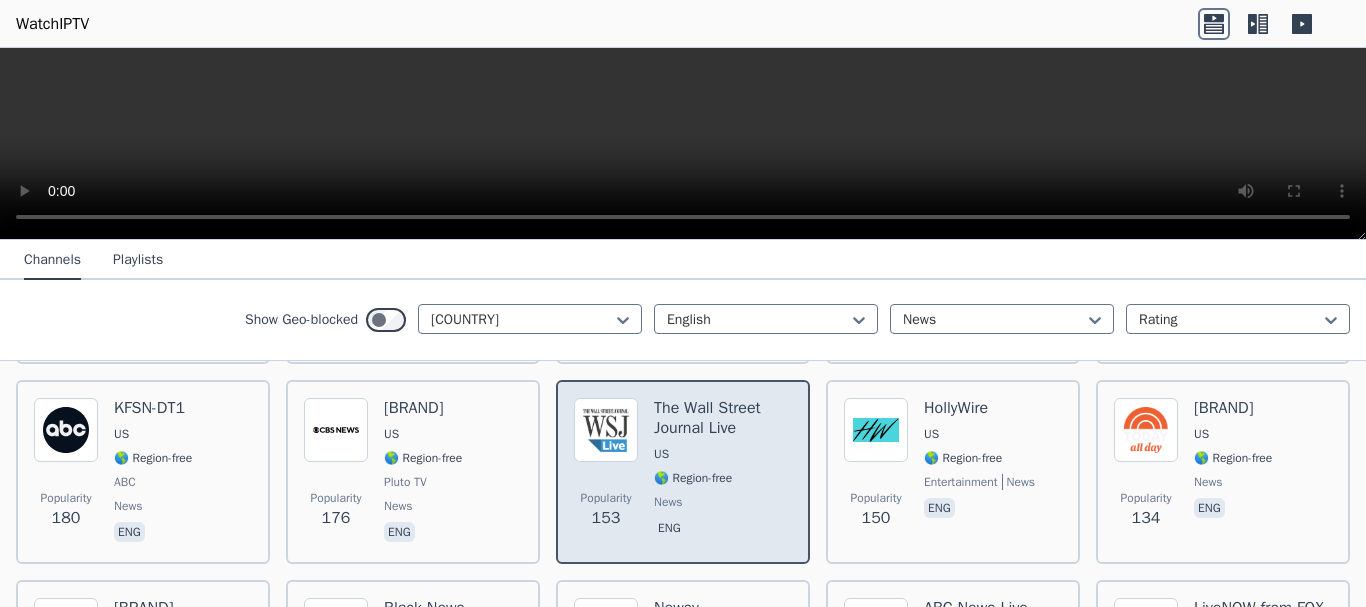 click on "The Wall Street Journal Live" at bounding box center [723, 418] 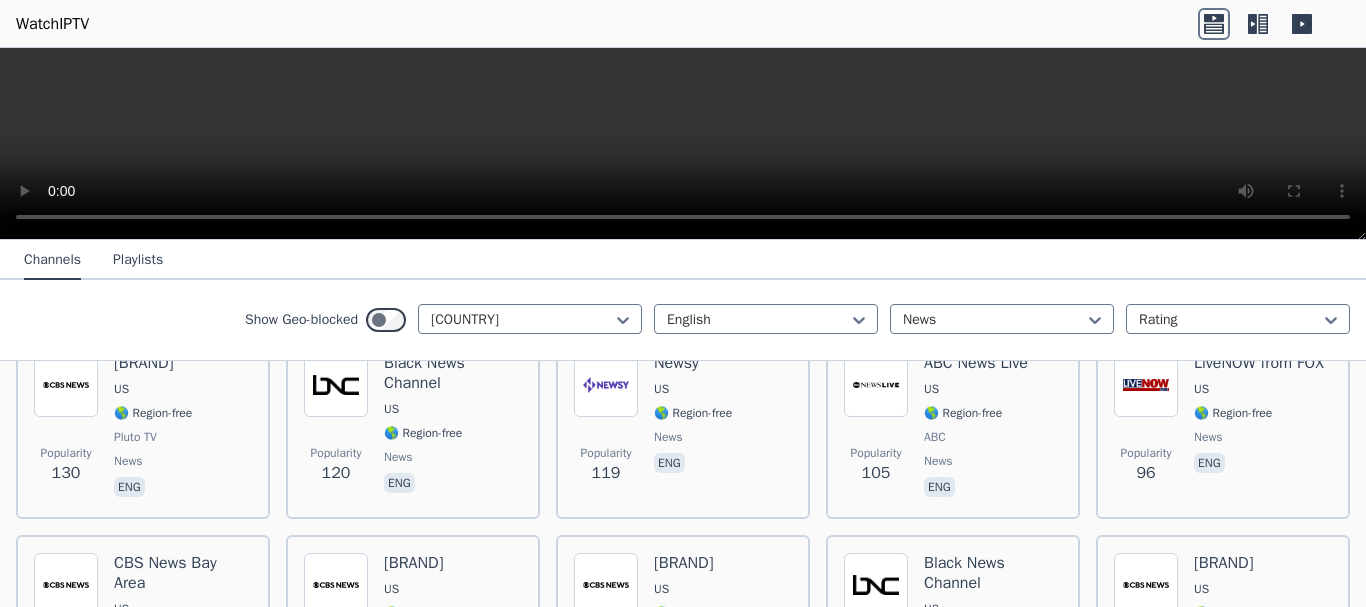 scroll, scrollTop: 1078, scrollLeft: 0, axis: vertical 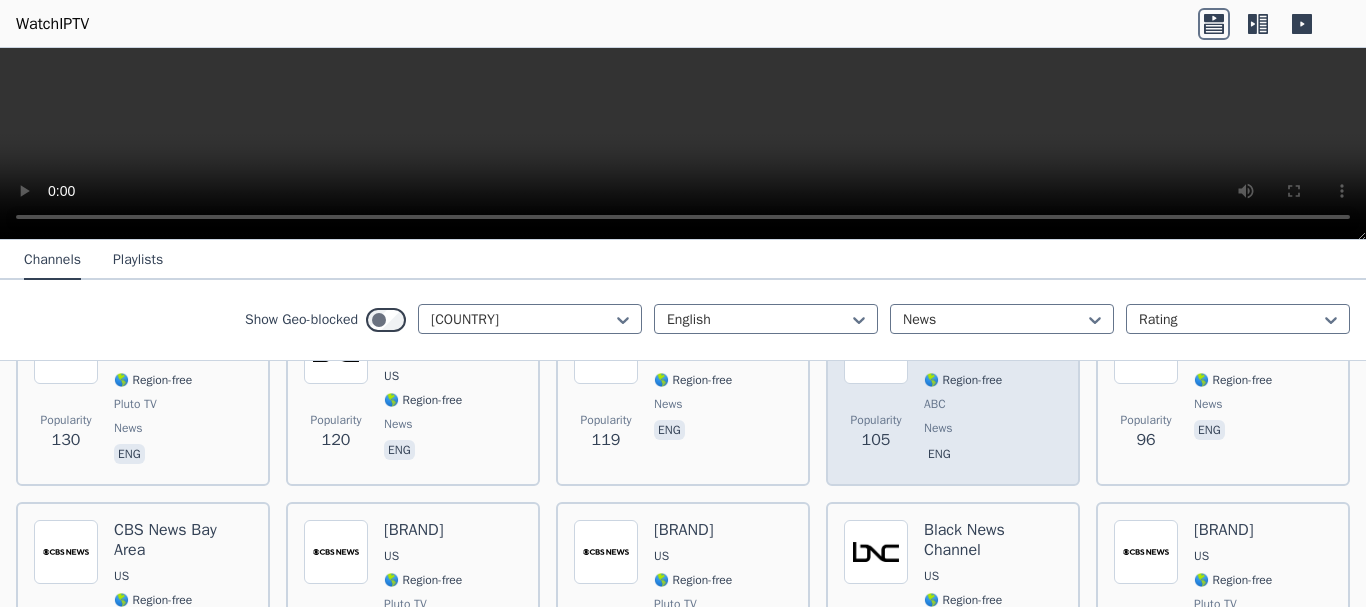 click on "🌎 Region-free" at bounding box center [963, 380] 